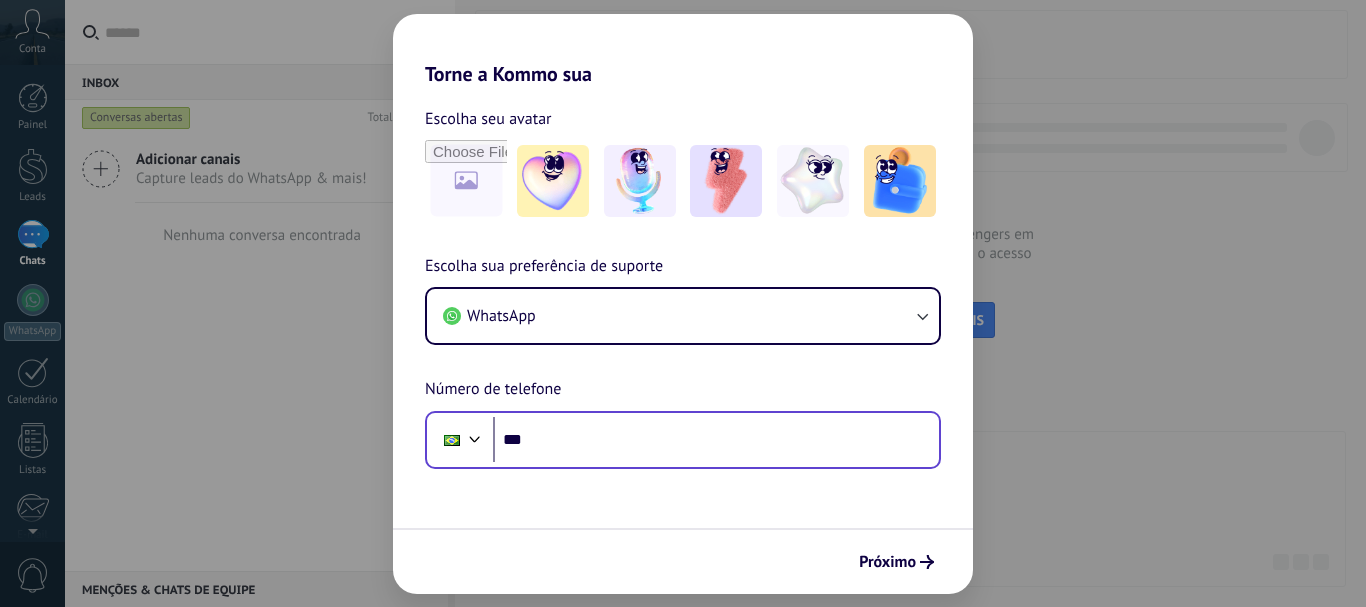 scroll, scrollTop: 0, scrollLeft: 0, axis: both 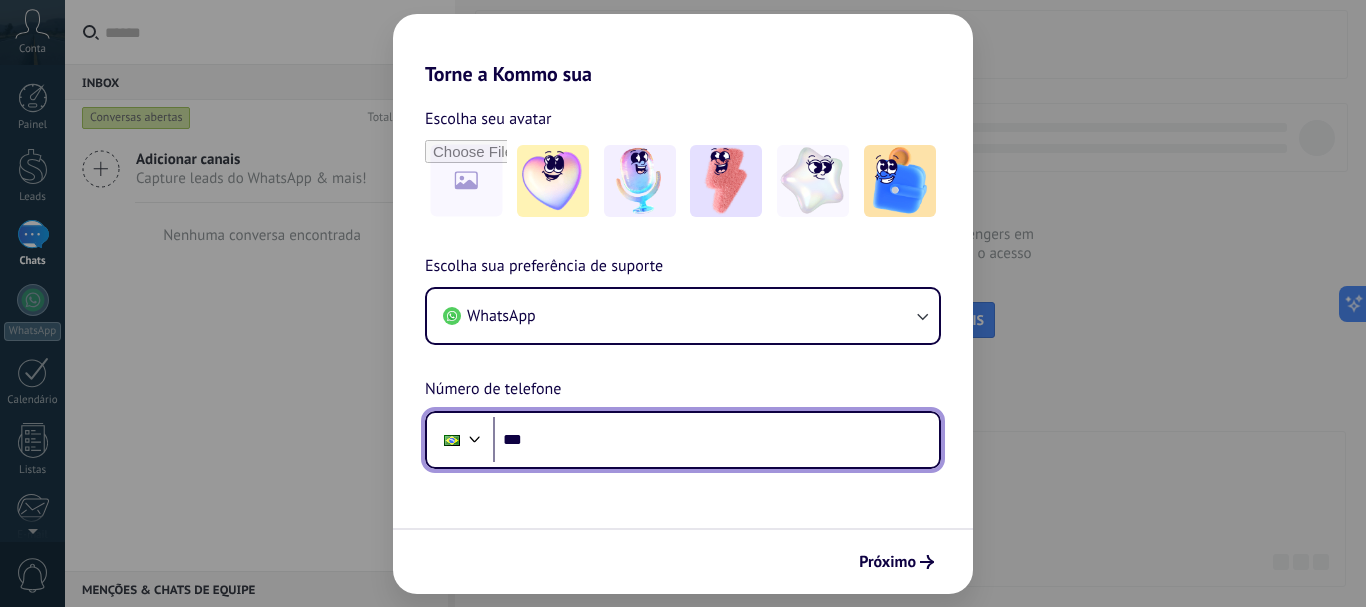 click on "***" at bounding box center (716, 440) 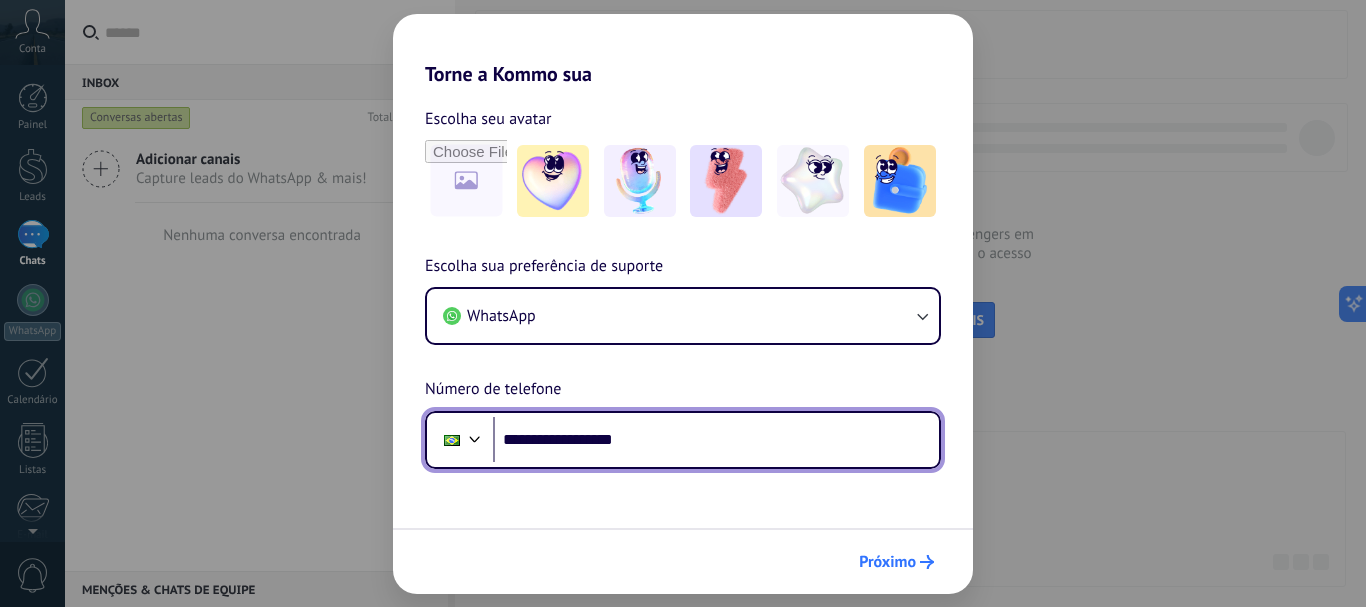 type on "**********" 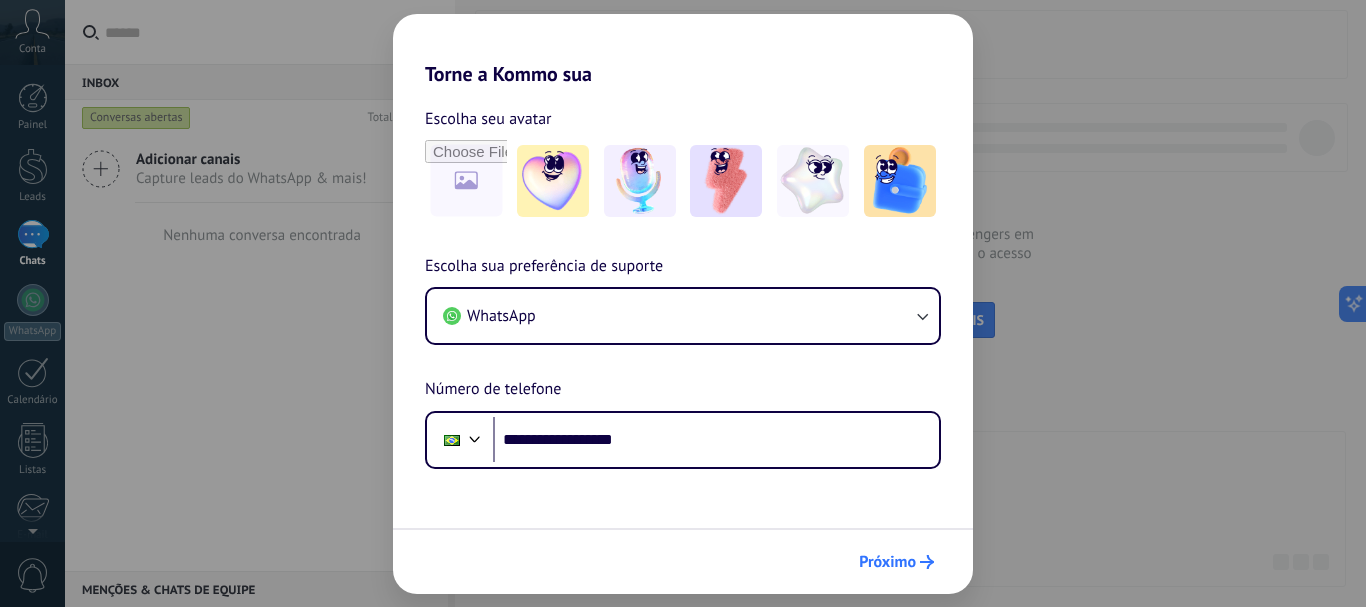 click on "Próximo" at bounding box center (887, 562) 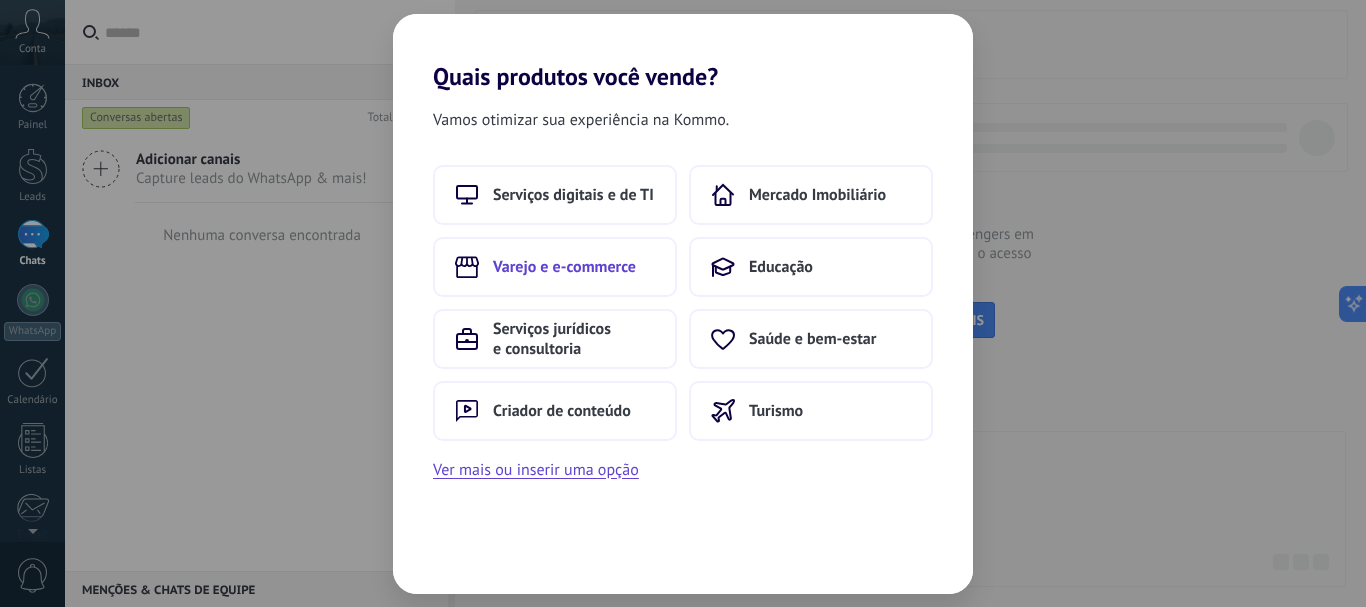 click on "Varejo e e-commerce" at bounding box center (555, 267) 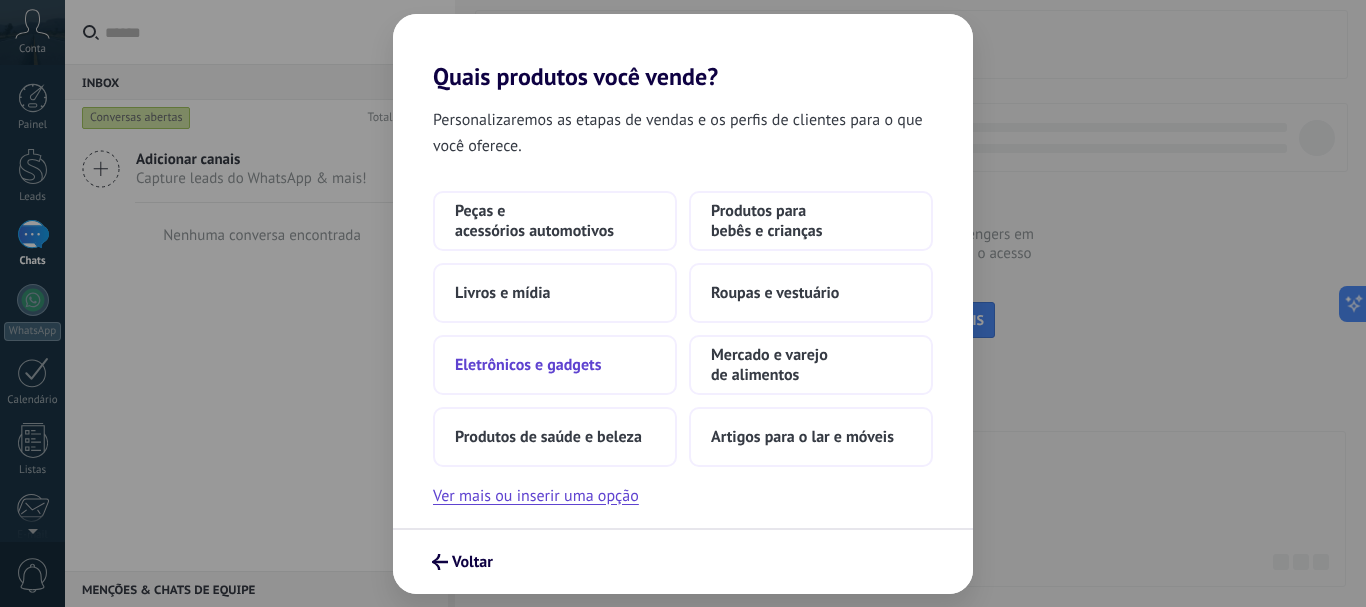 click on "Eletrônicos e gadgets" at bounding box center [528, 365] 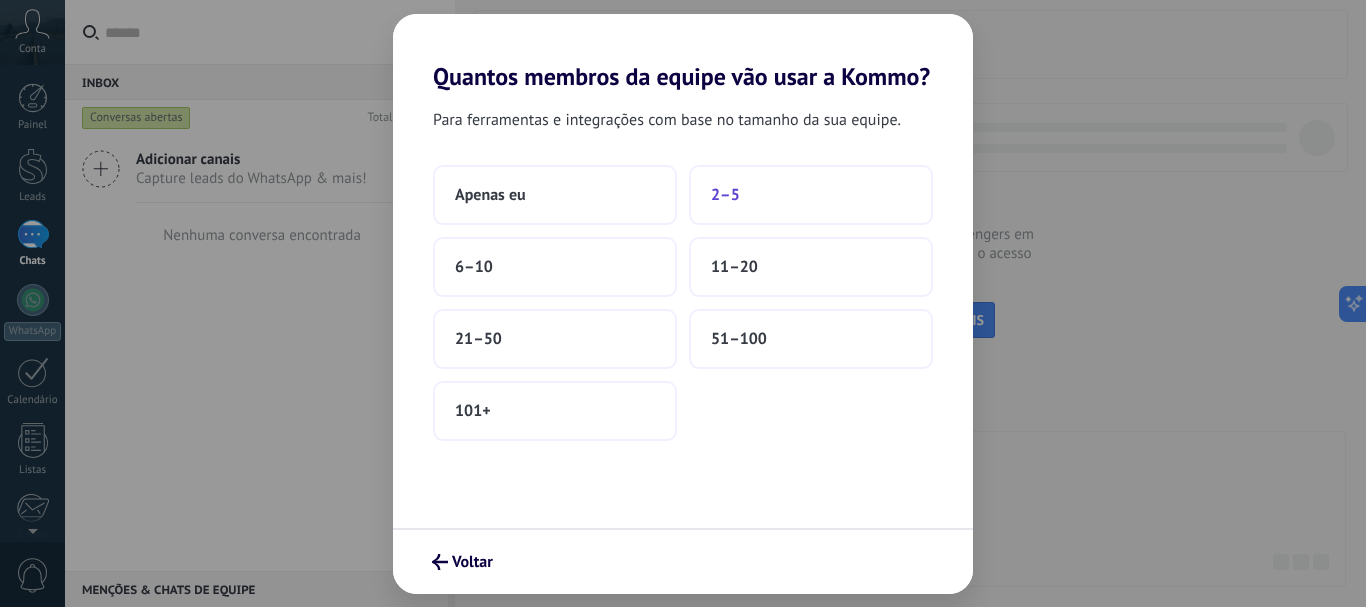 click on "2–5" at bounding box center (811, 195) 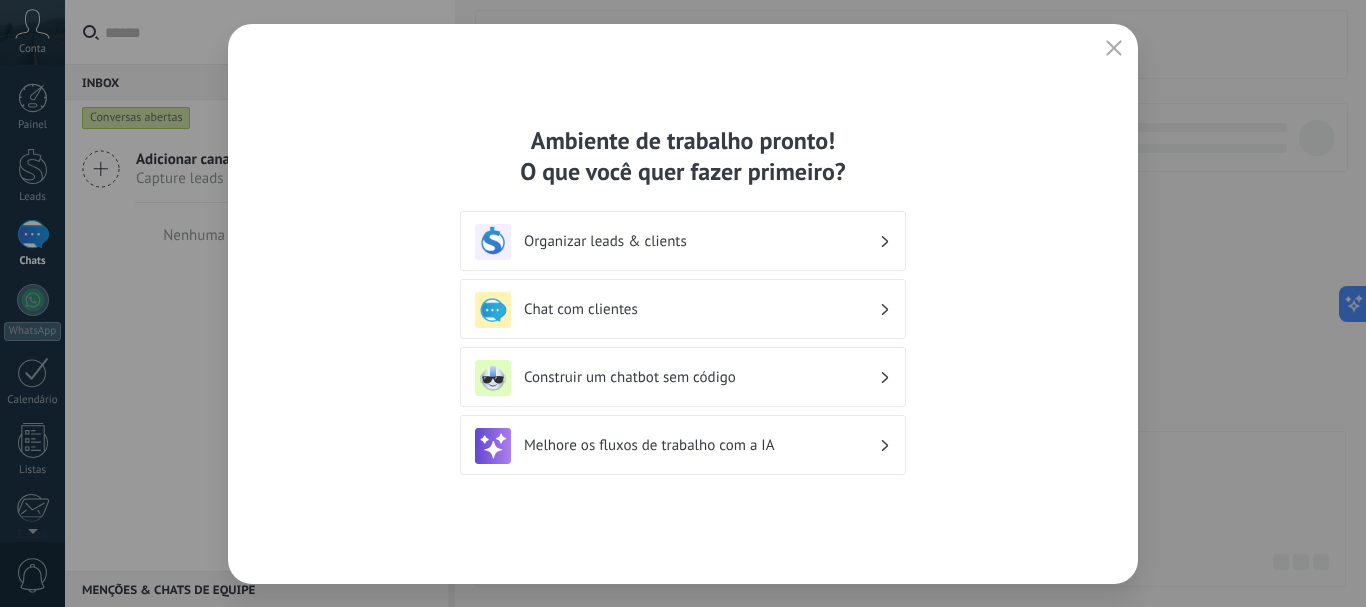 click 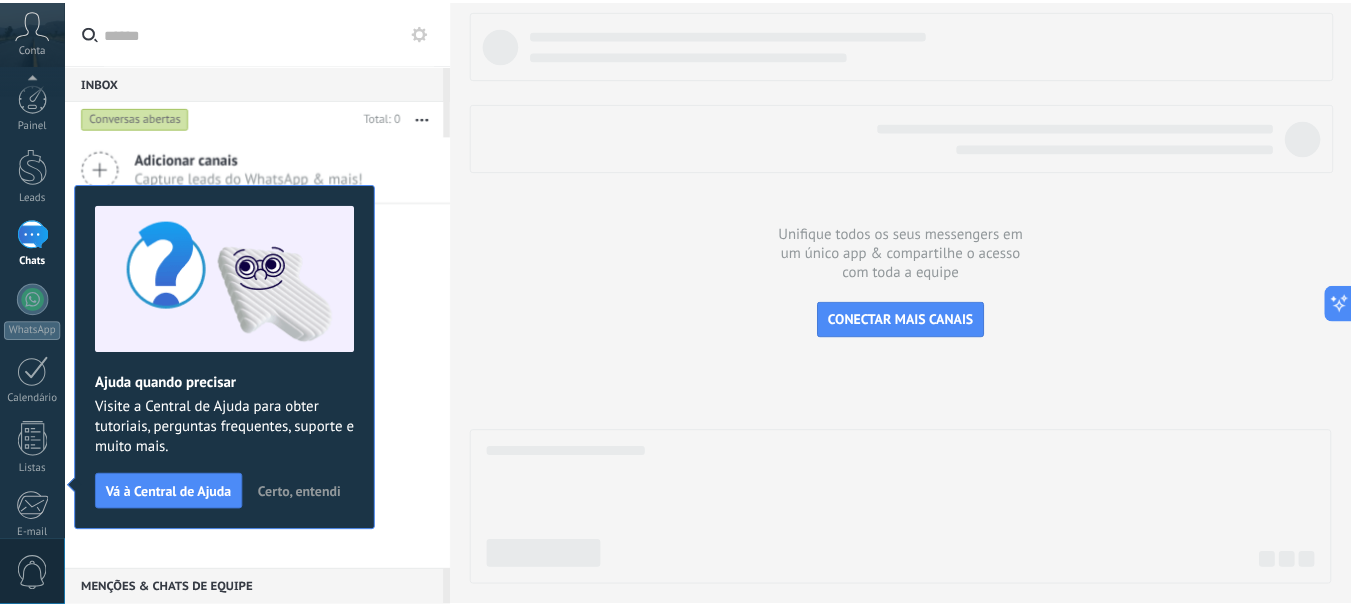 scroll, scrollTop: 225, scrollLeft: 0, axis: vertical 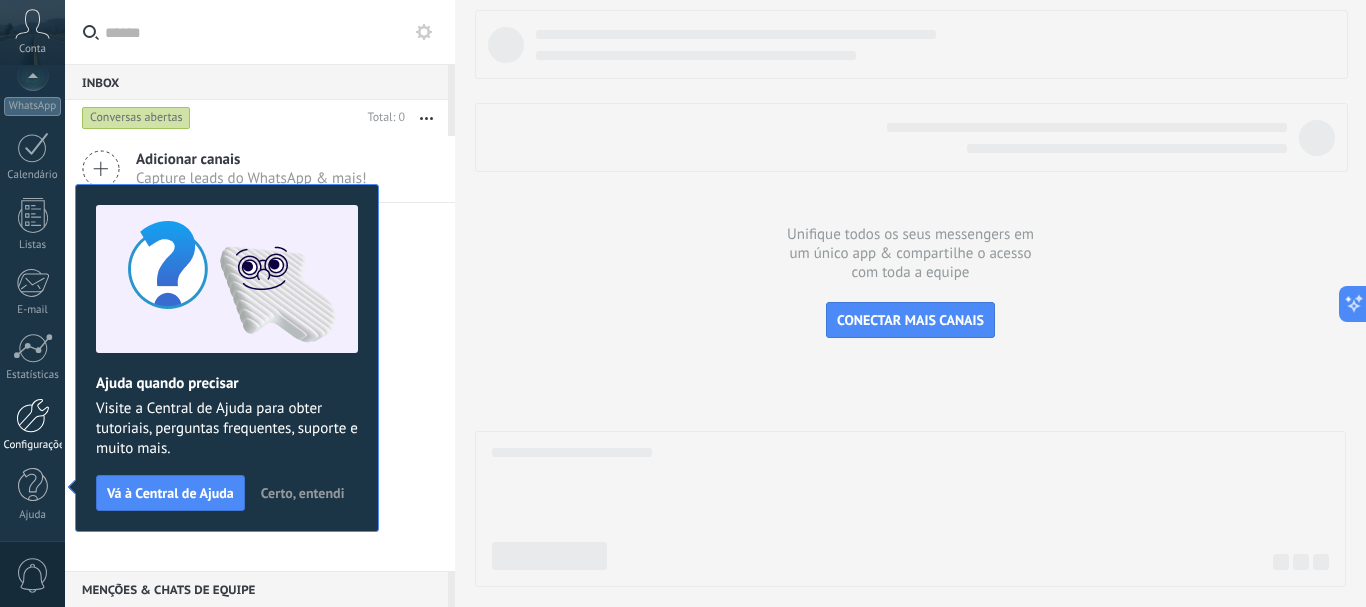 click at bounding box center (33, 415) 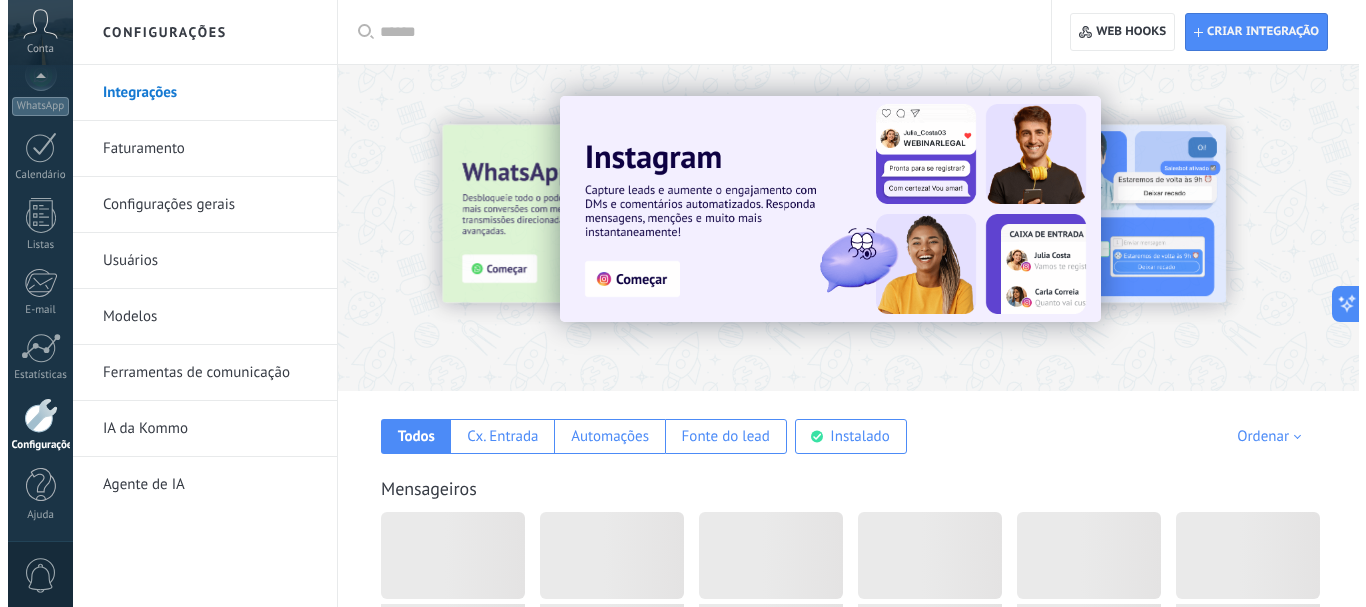 scroll, scrollTop: 100, scrollLeft: 0, axis: vertical 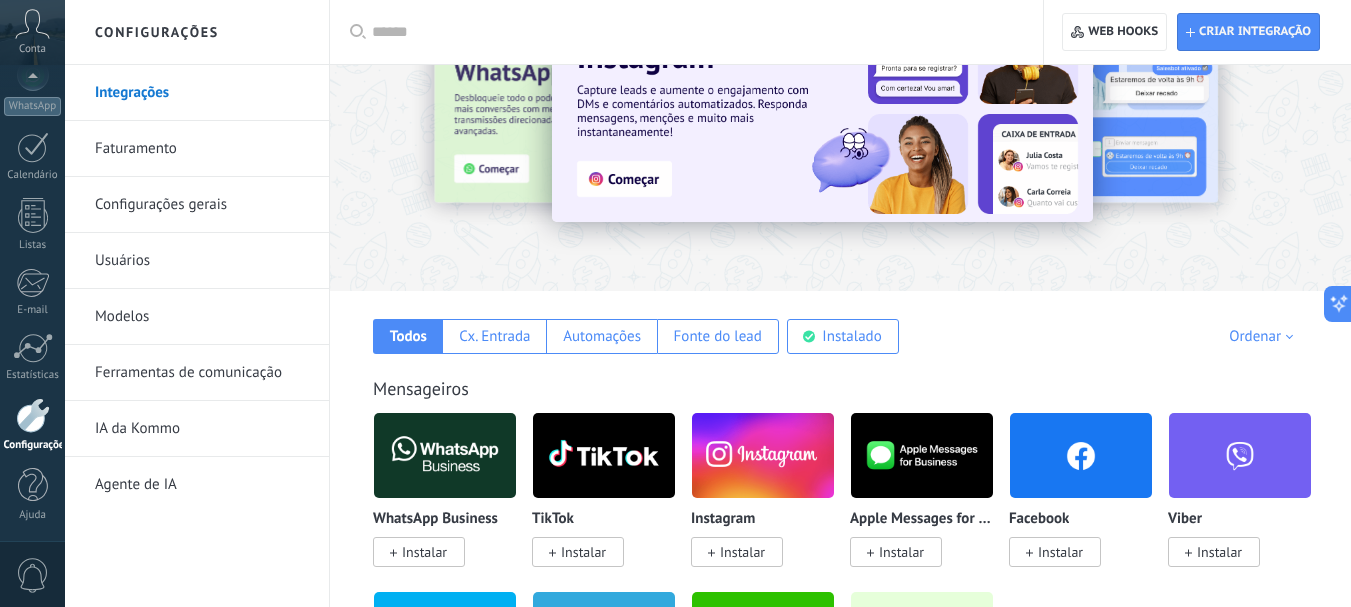 click at bounding box center (445, 455) 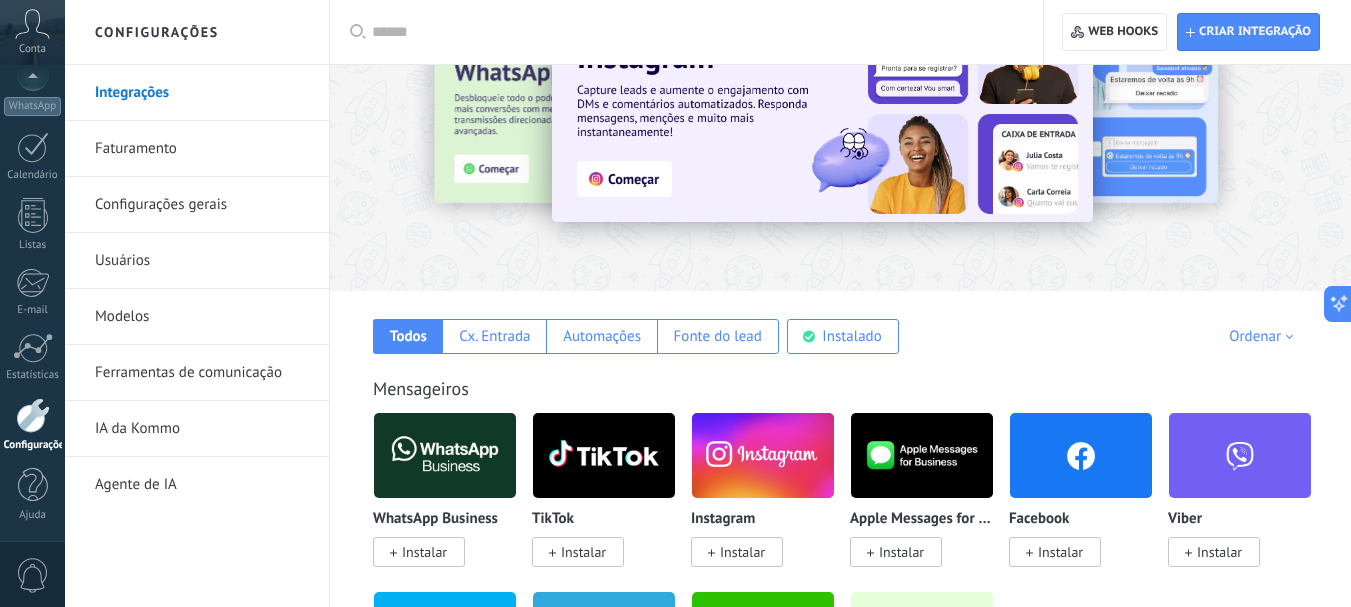 click at bounding box center (445, 455) 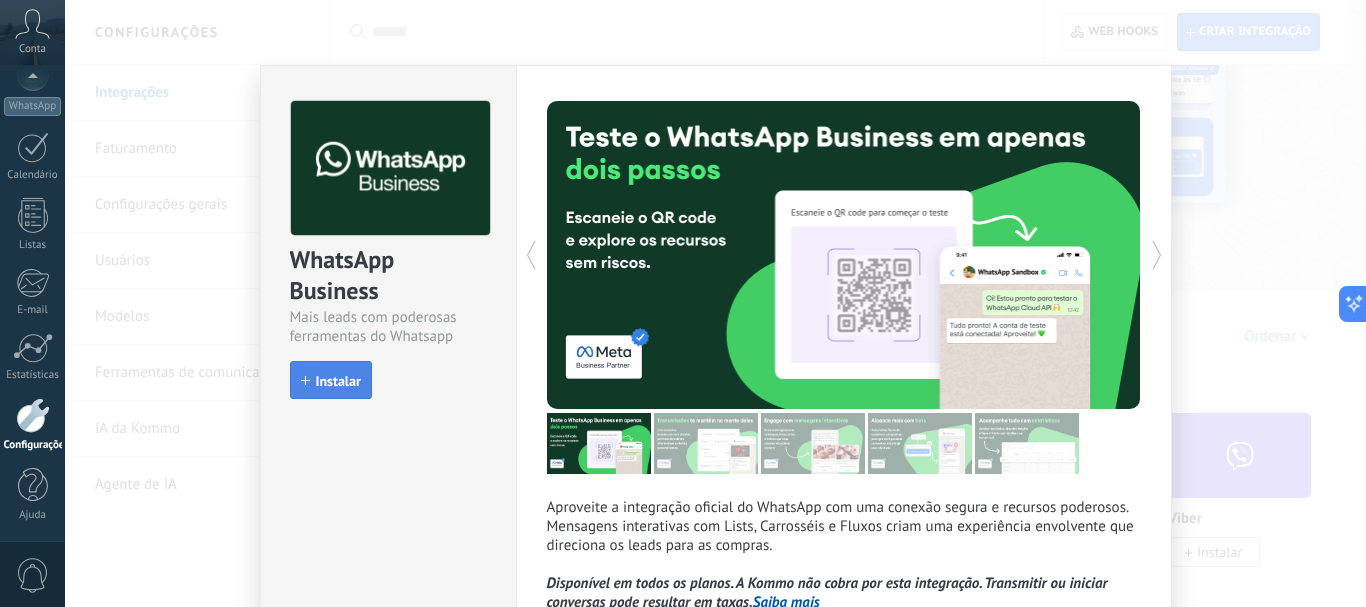 click on "Instalar" at bounding box center (331, 380) 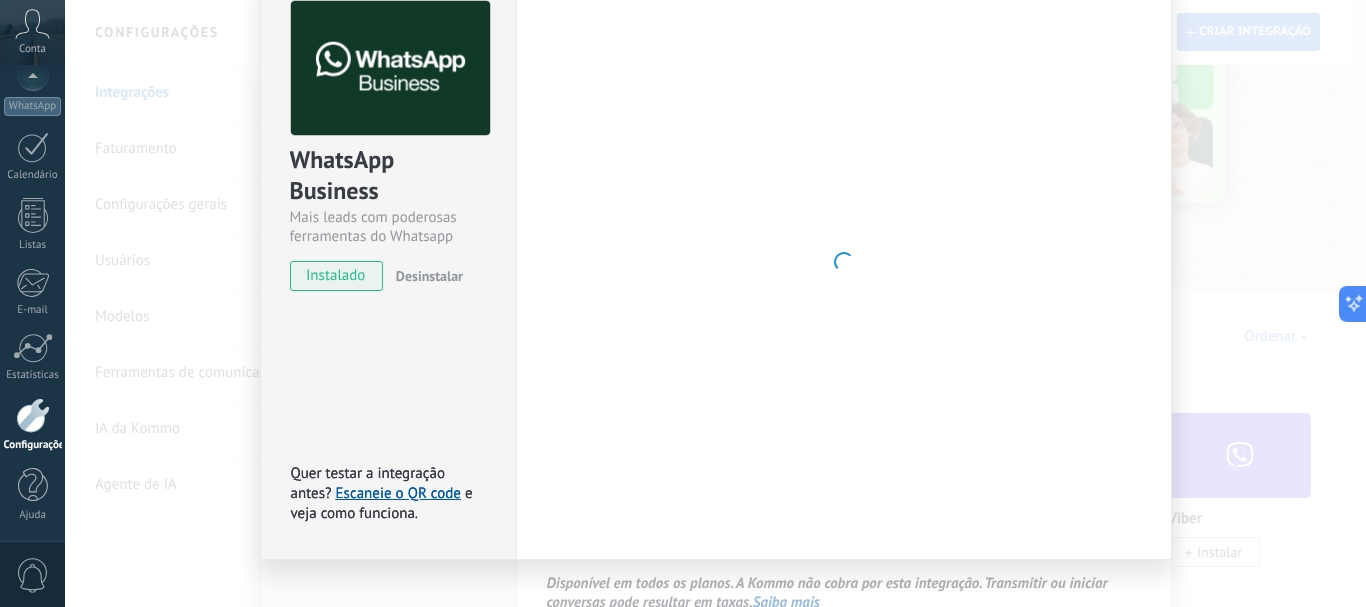scroll, scrollTop: 0, scrollLeft: 0, axis: both 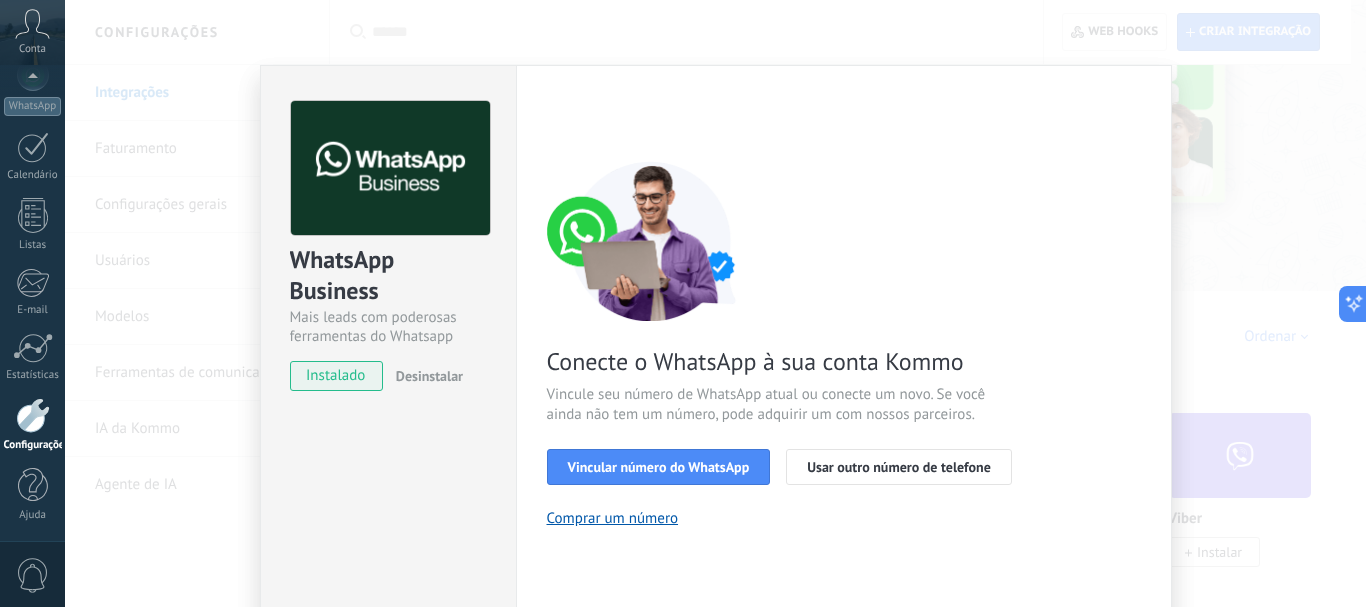 click on "Vincular número do WhatsApp" at bounding box center [659, 467] 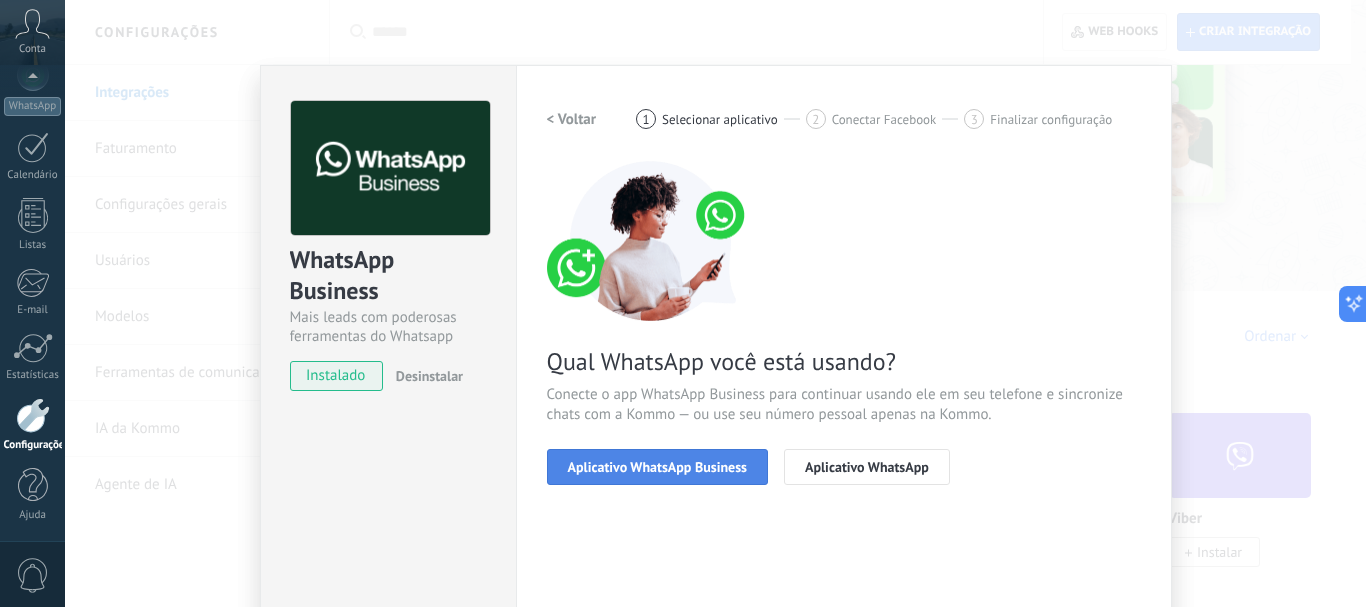 click on "Aplicativo WhatsApp Business" at bounding box center (657, 467) 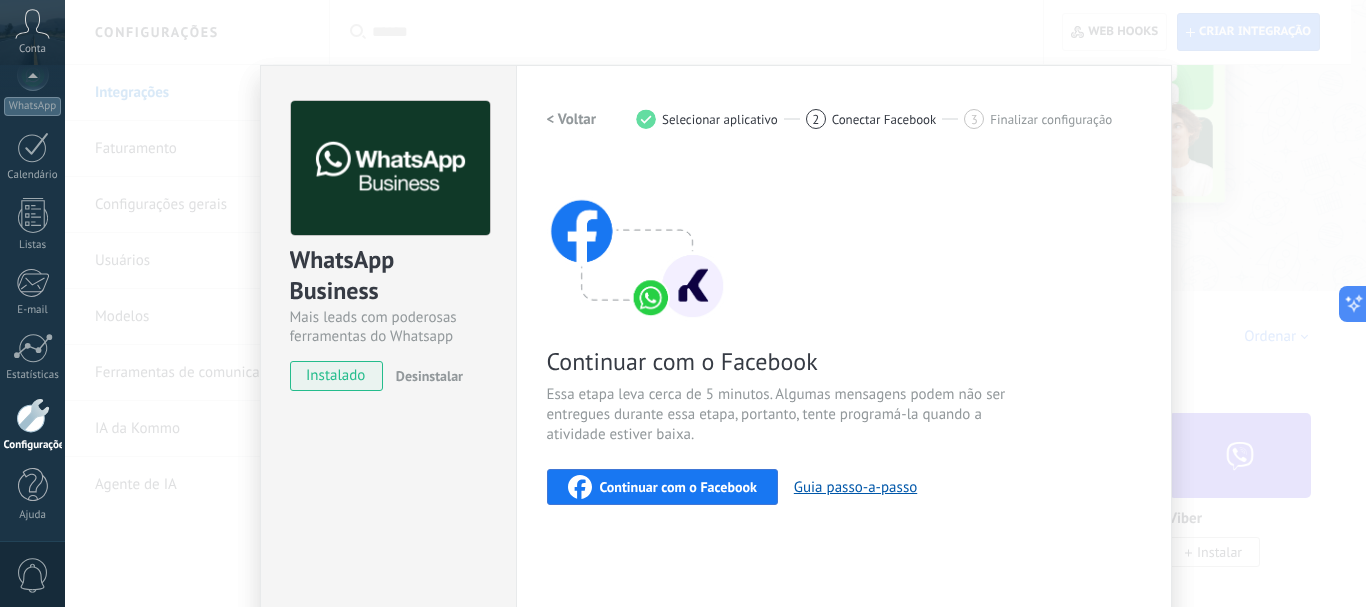 click on "Continuar com o Facebook" at bounding box center (678, 487) 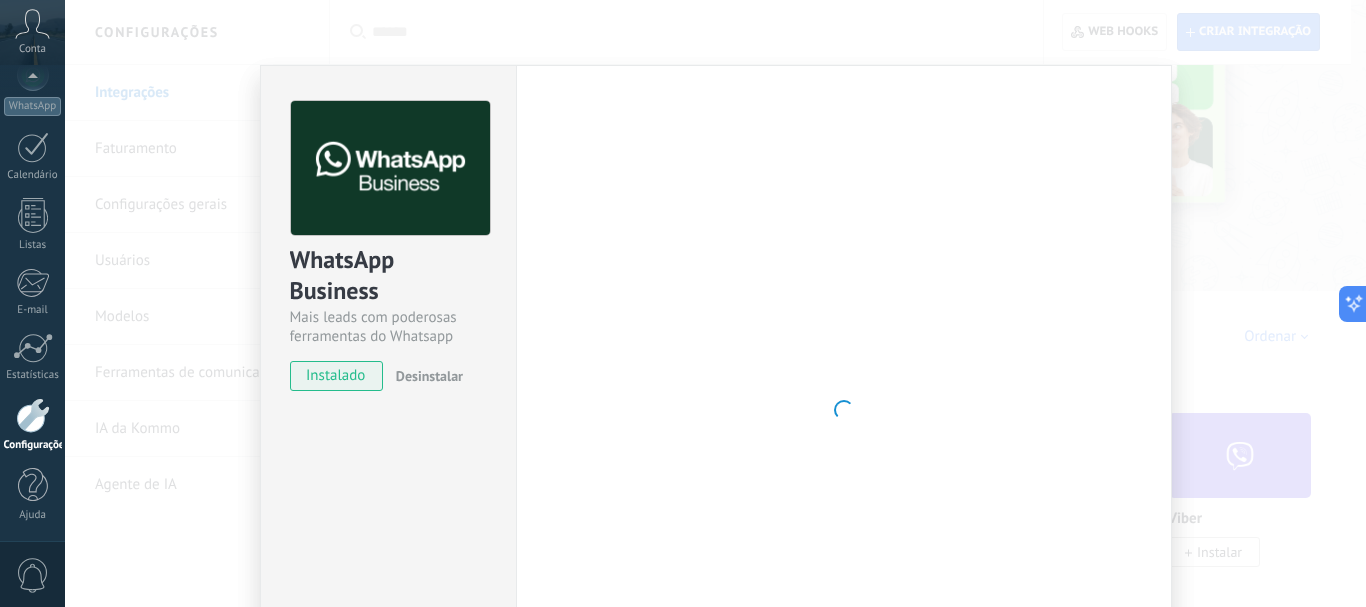 click on "WhatsApp Business Mais leads com poderosas ferramentas do Whatsapp instalado Desinstalar Quer testar a integração antes?   Escaneie o QR code   e veja como funciona. Quer testar a integração antes?   Escaneie o QR code   e veja como funciona. Configurações Autorização Esta aba registra os usuários que permitiram acesso à esta conta. Se você quiser remover a possibilidade de um usuário de enviar solicitações para a conta em relação a esta integração, você pode revogar o acesso. Se o acesso de todos os usuários for revogado, a integração parará de funcionar. Este app está instalado, mas ninguém concedeu acesso ainda. WhatsApp Cloud API Mais _:  Salvar < Voltar 1 Selecionar aplicativo 2 Conectar Facebook 3 Finalizar configuração Continuar com o Facebook Essa etapa leva cerca de 5 minutos. Algumas mensagens podem não ser entregues durante essa etapa, portanto, tente programá-la quando a atividade estiver baixa. Continuar com o Facebook Guia passo-a-passo Precisa de ajuda?" at bounding box center (715, 303) 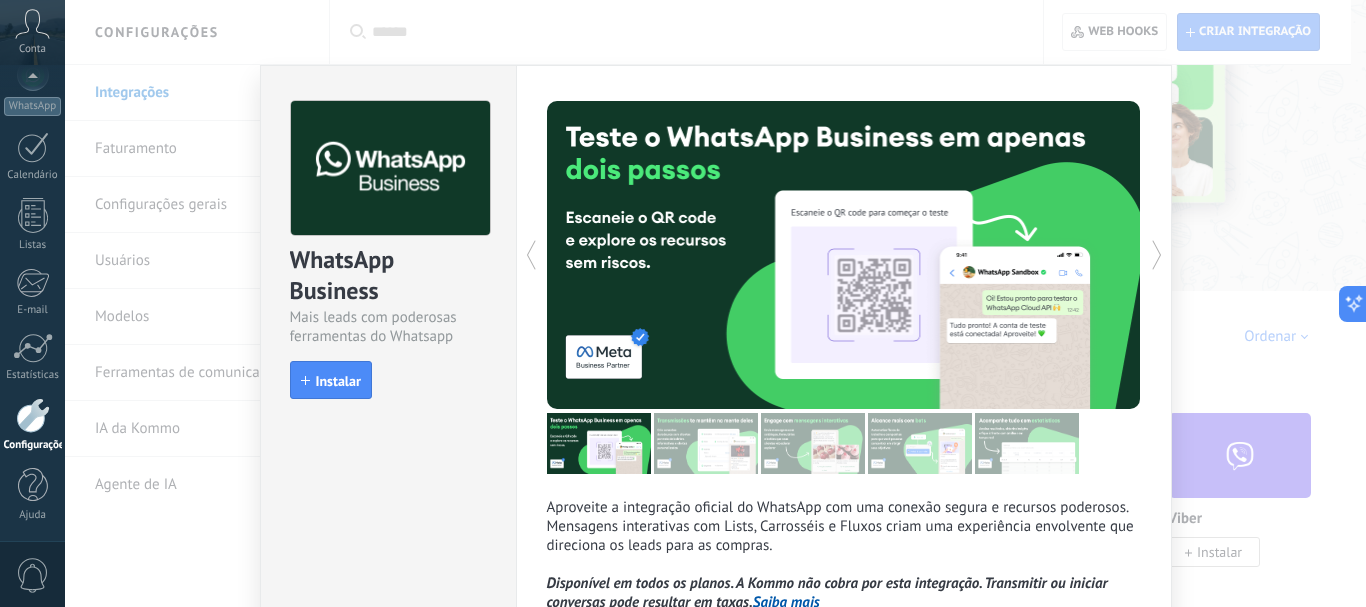 click on "WhatsApp Business Mais leads com poderosas ferramentas do Whatsapp install Instalar Aproveite a integração oficial do WhatsApp com uma conexão segura e recursos poderosos. Mensagens interativas com Lists, Carrosséis e Fluxos criam uma experiência envolvente que direciona os leads para as compras.    Disponível em todos os planos. A Kommo não cobra por esta integração. Transmitir ou iniciar conversas pode resultar em taxas.  Saiba mais Mais Precisa testar?   Escaneie o QR code   para ver como as mensagens funcionam." at bounding box center [715, 303] 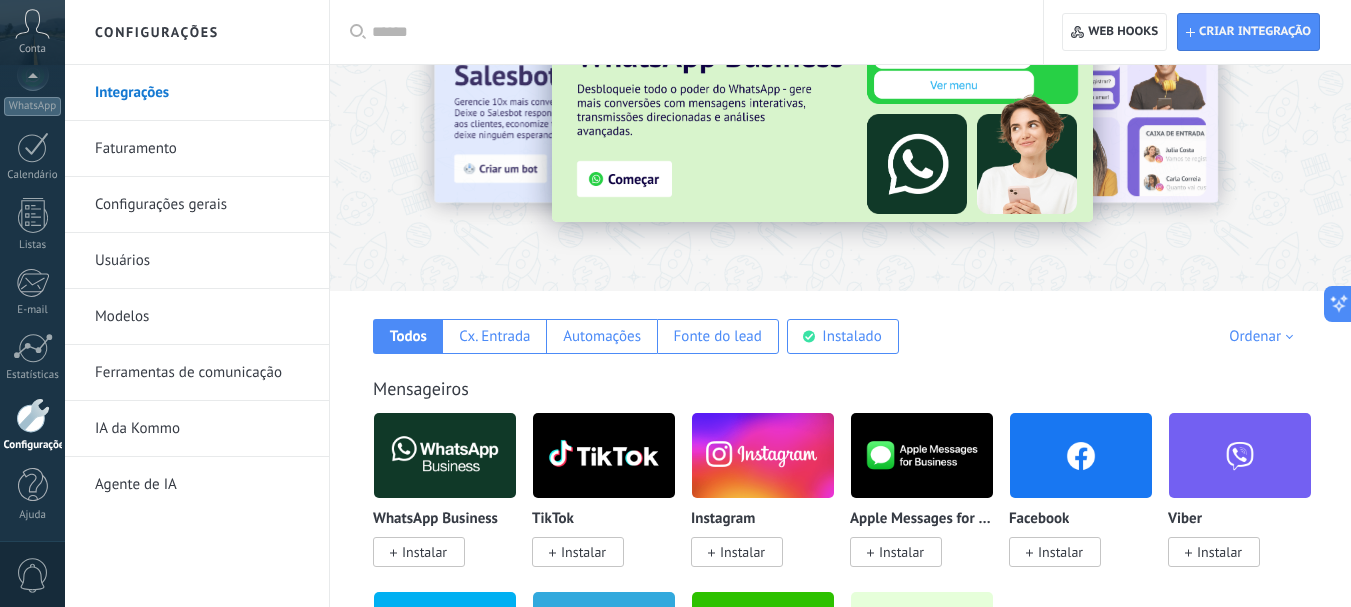 click at bounding box center (763, 455) 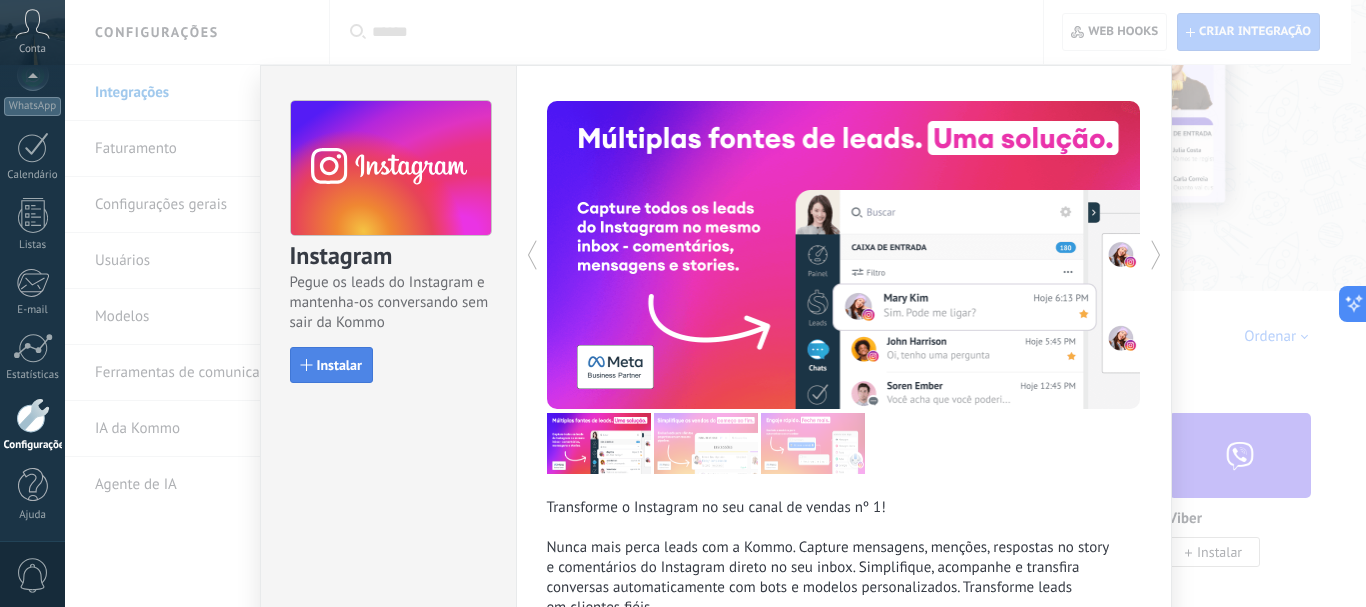 click on "Instalar" at bounding box center [339, 365] 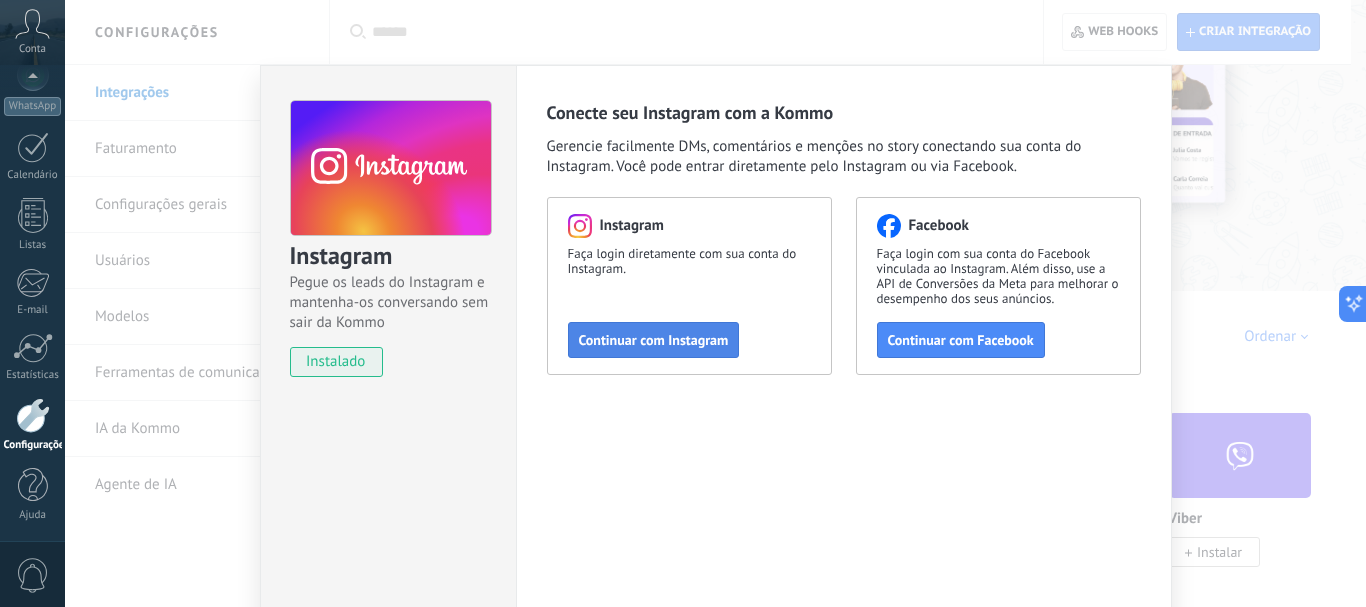 click on "Continuar com Instagram" at bounding box center [654, 340] 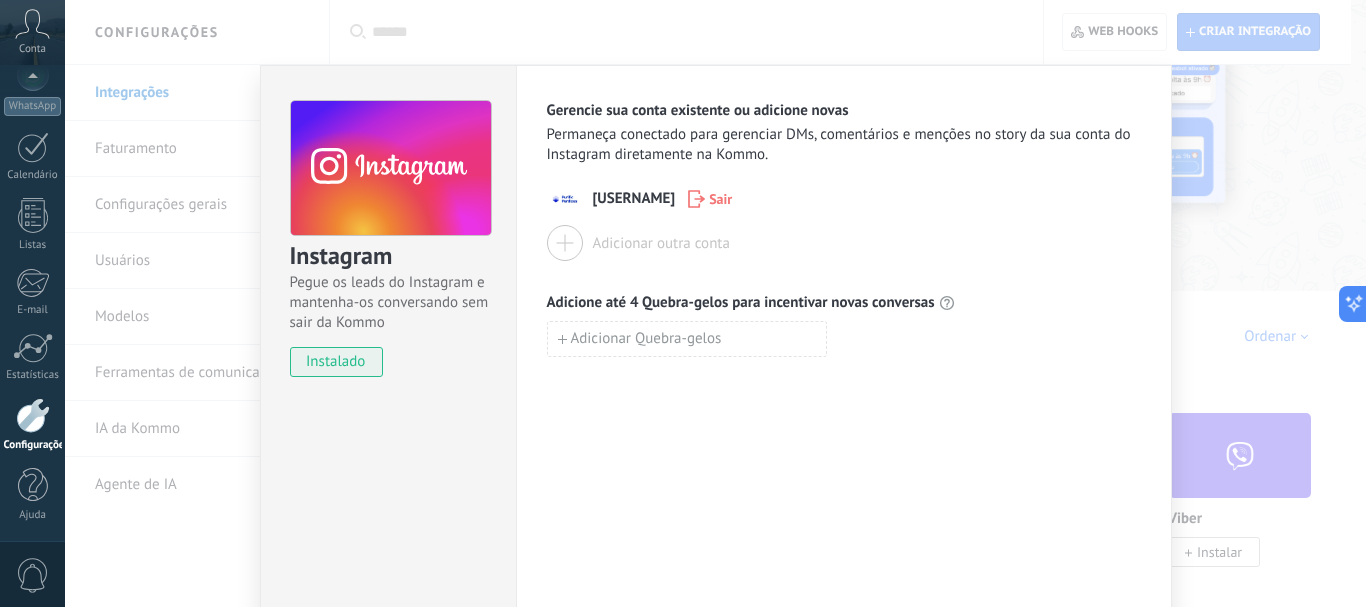 click on "Instagram Pegue os leads do Instagram e mantenha-os conversando sem sair da Kommo instalado Gerencie sua conta existente ou adicione novas Permaneça conectado para gerenciar DMs, comentários e menções no story da sua conta do Instagram diretamente na Kommo. purific_perdizessp Sair Adicionar outra conta Adicione até 4 Quebra-gelos para incentivar novas conversas Adicionar Quebra-gelos" at bounding box center [715, 303] 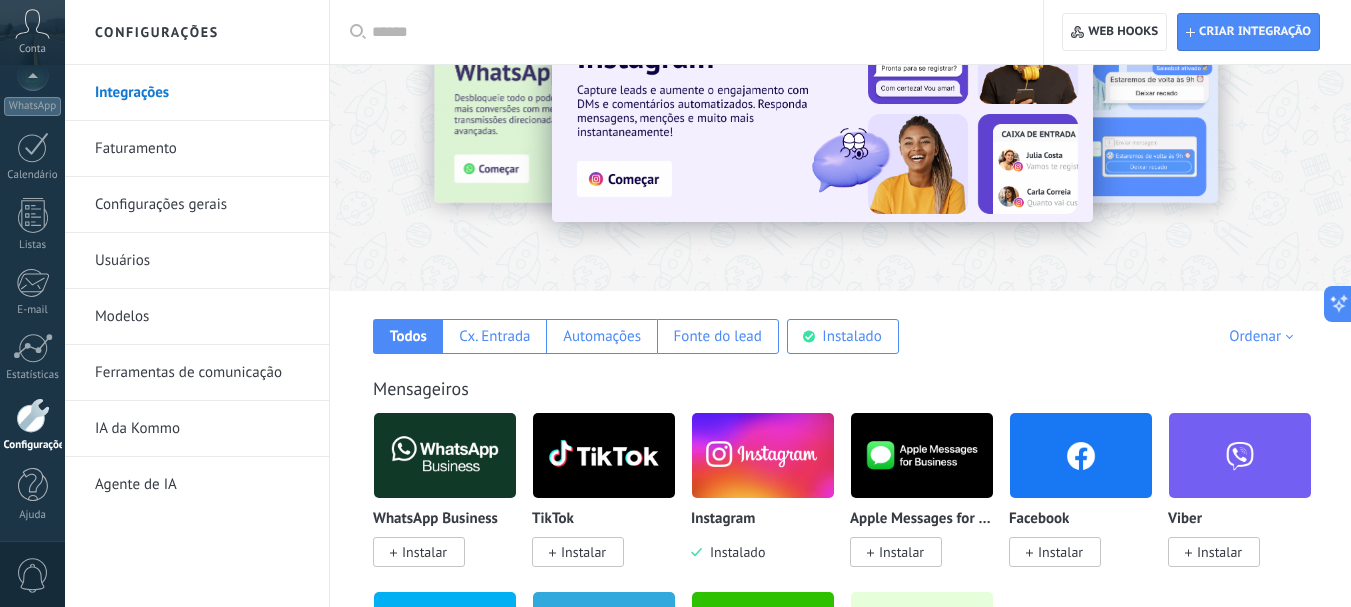 click on "Instalar" at bounding box center [424, 552] 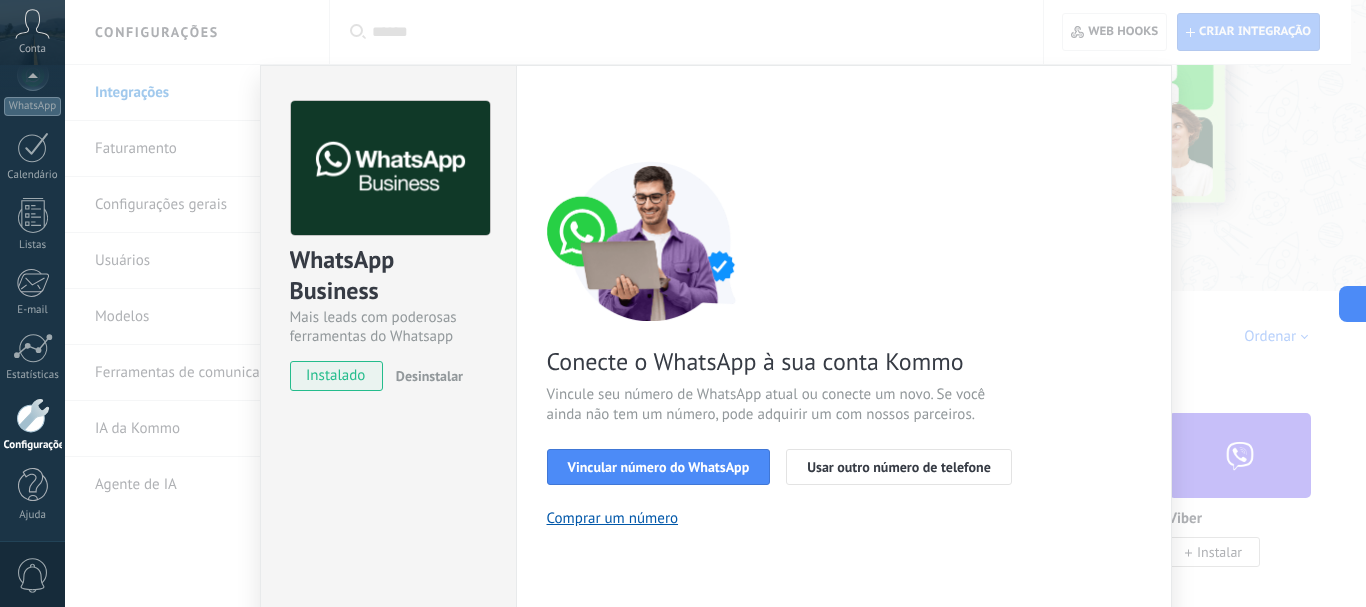 click on "Desinstalar" at bounding box center (429, 376) 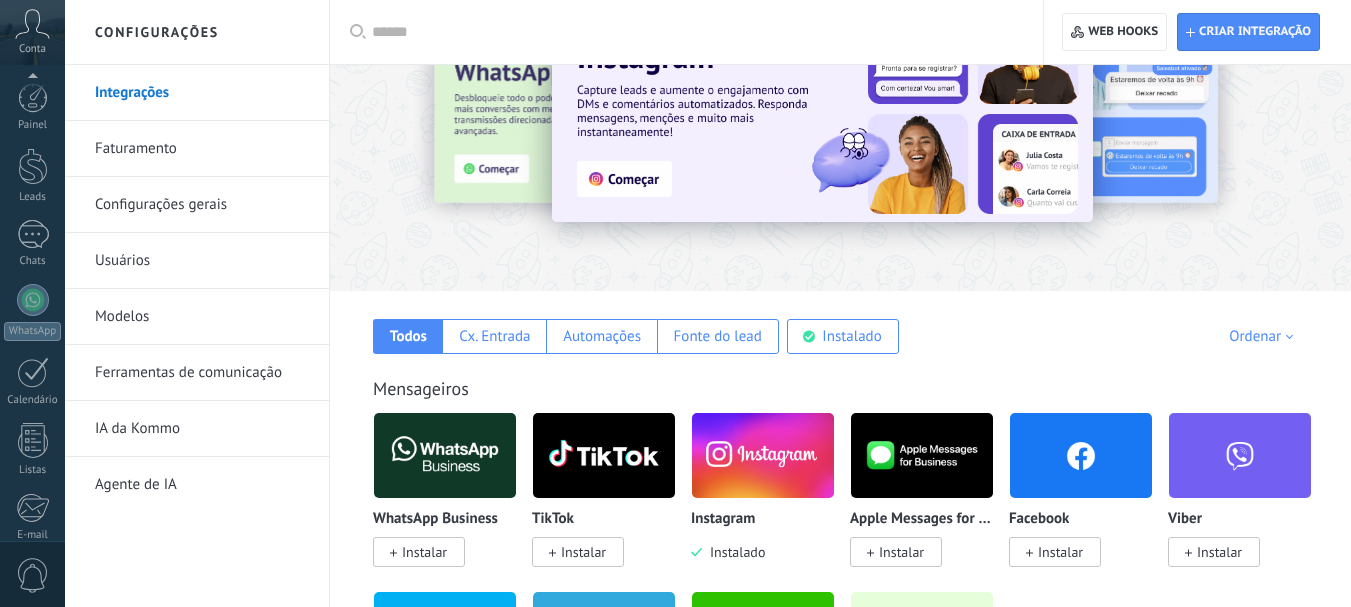 click at bounding box center [445, 455] 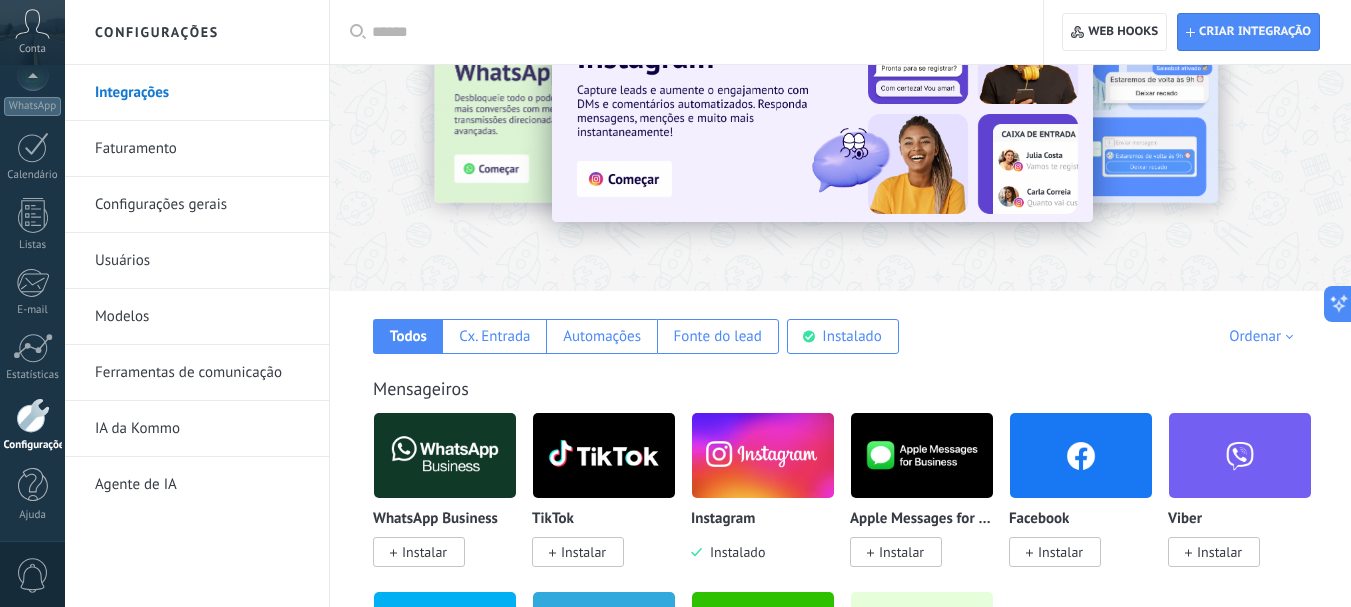 scroll, scrollTop: 0, scrollLeft: 0, axis: both 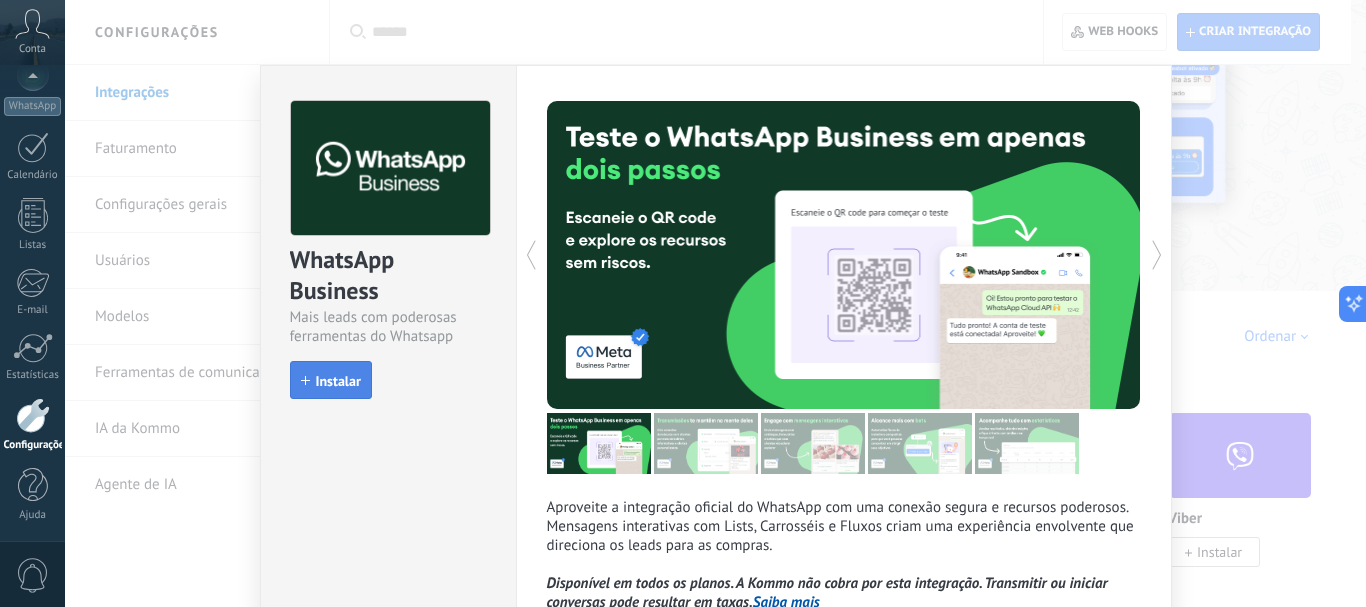 click on "Instalar" at bounding box center [331, 380] 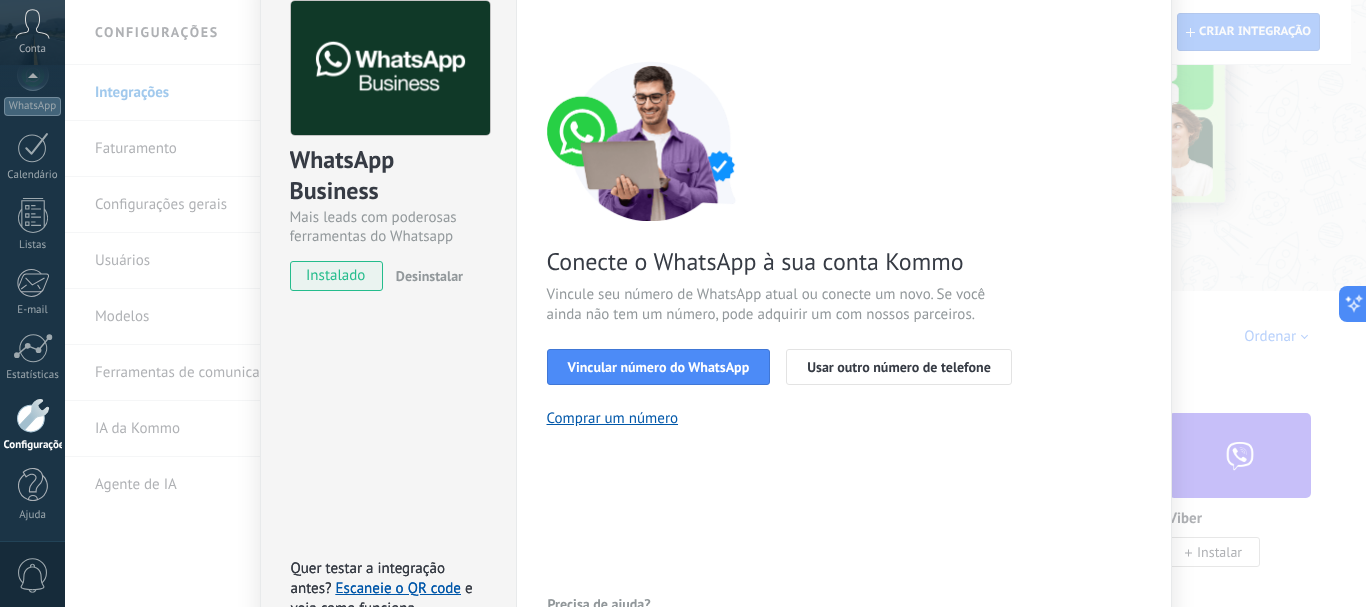 scroll, scrollTop: 200, scrollLeft: 0, axis: vertical 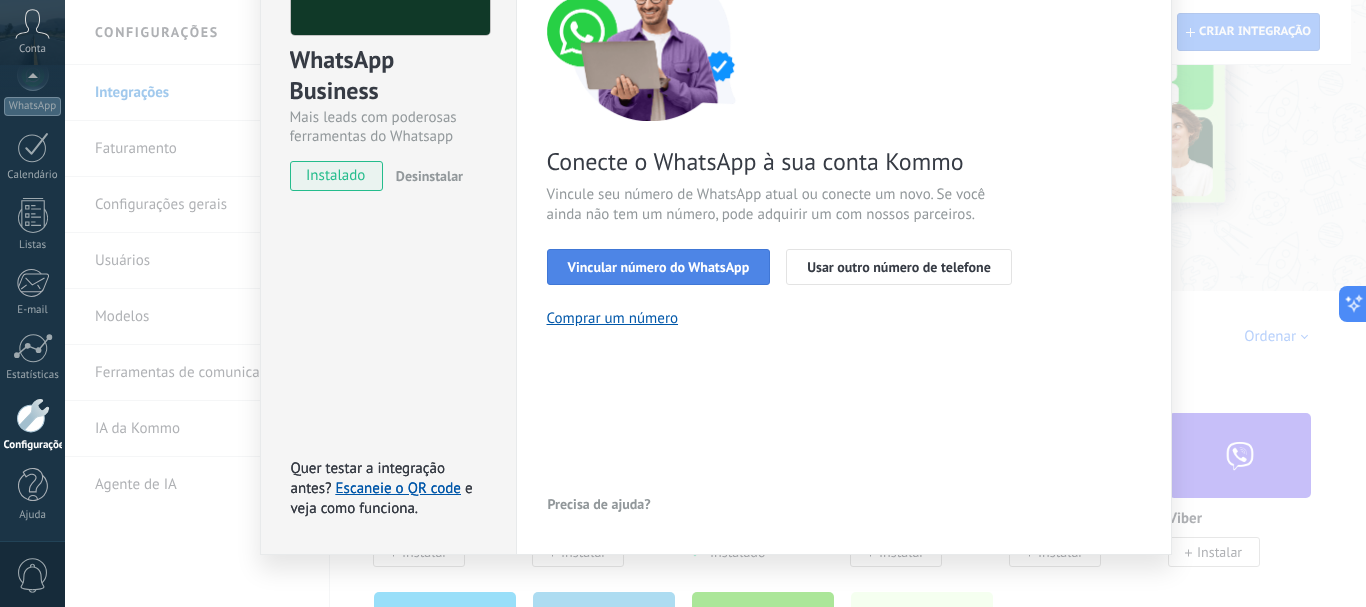 click on "Vincular número do WhatsApp" at bounding box center [659, 267] 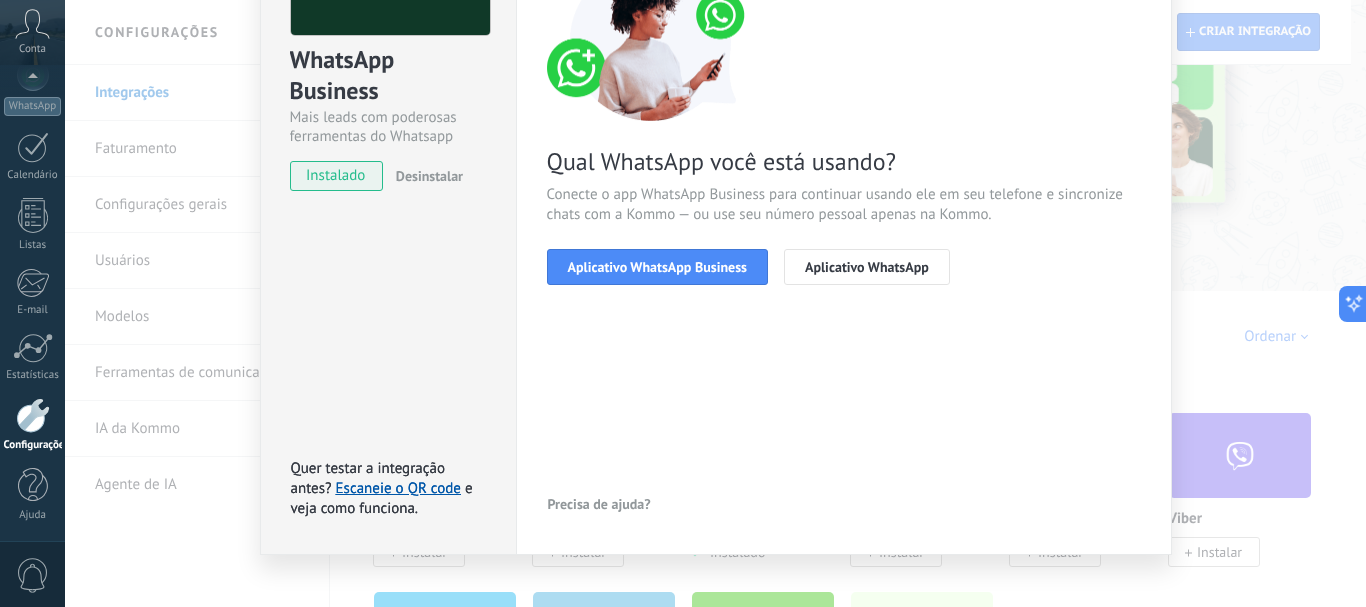 click on "Aplicativo WhatsApp Business" at bounding box center [657, 267] 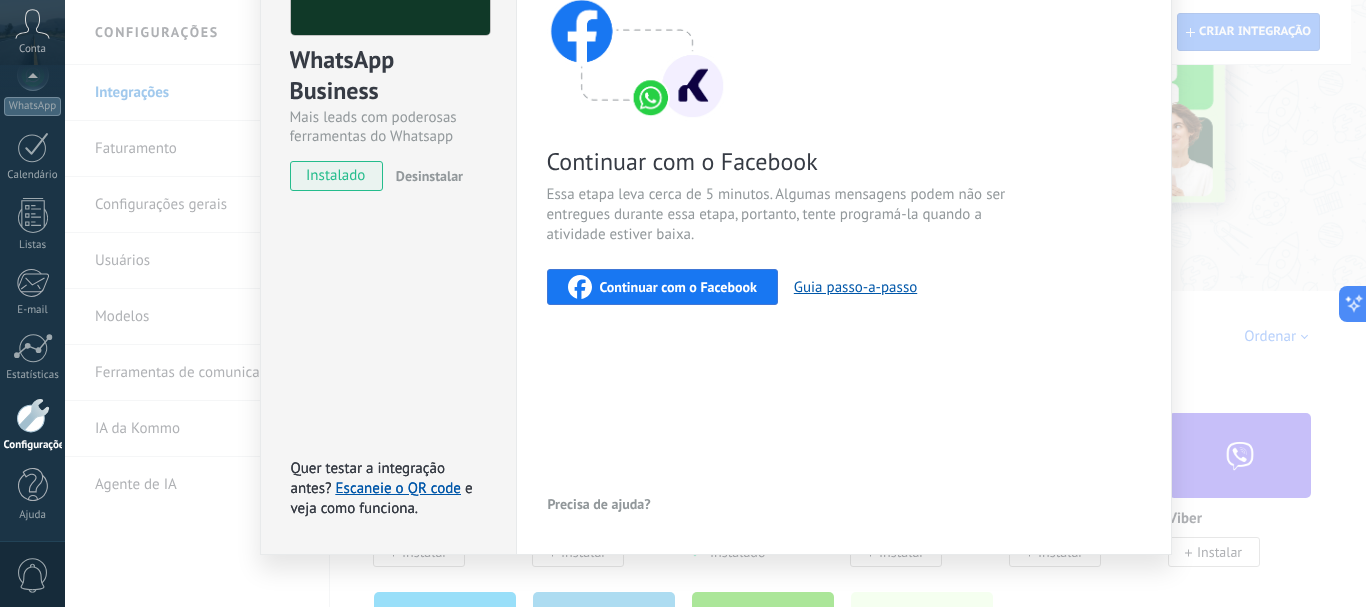 click on "Continuar com o Facebook" at bounding box center [678, 287] 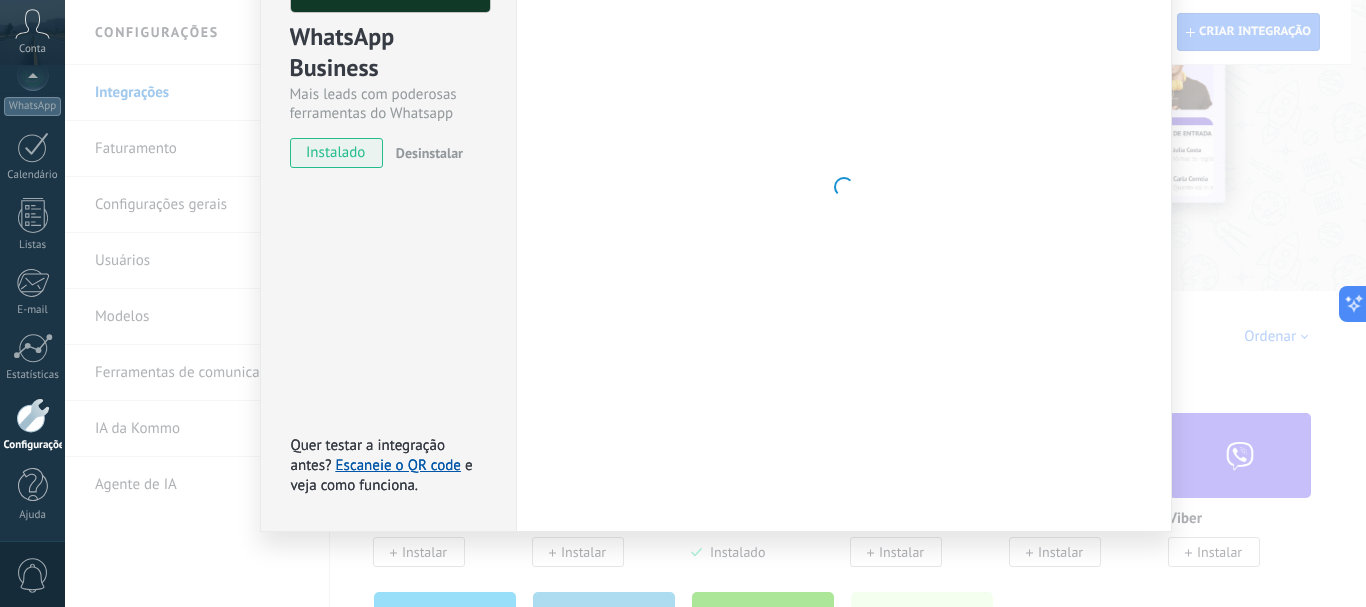 scroll, scrollTop: 123, scrollLeft: 0, axis: vertical 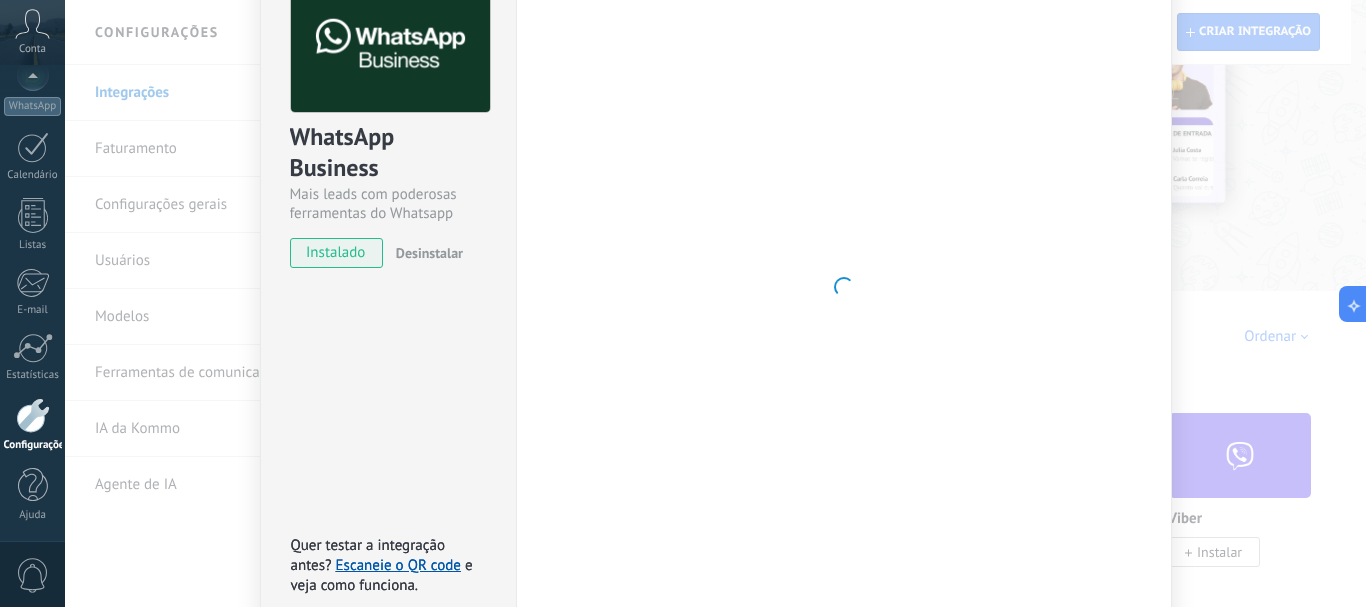 click on "WhatsApp Business Mais leads com poderosas ferramentas do Whatsapp instalado Desinstalar Quer testar a integração antes?   Escaneie o QR code   e veja como funciona. Quer testar a integração antes?   Escaneie o QR code   e veja como funciona. Configurações Autorização Esta aba registra os usuários que permitiram acesso à esta conta. Se você quiser remover a possibilidade de um usuário de enviar solicitações para a conta em relação a esta integração, você pode revogar o acesso. Se o acesso de todos os usuários for revogado, a integração parará de funcionar. Este app está instalado, mas ninguém concedeu acesso ainda. WhatsApp Cloud API Mais _:  Salvar < Voltar 1 Selecionar aplicativo 2 Conectar Facebook 3 Finalizar configuração Continuar com o Facebook Essa etapa leva cerca de 5 minutos. Algumas mensagens podem não ser entregues durante essa etapa, portanto, tente programá-la quando a atividade estiver baixa. Continuar com o Facebook Guia passo-a-passo Precisa de ajuda?" at bounding box center (715, 303) 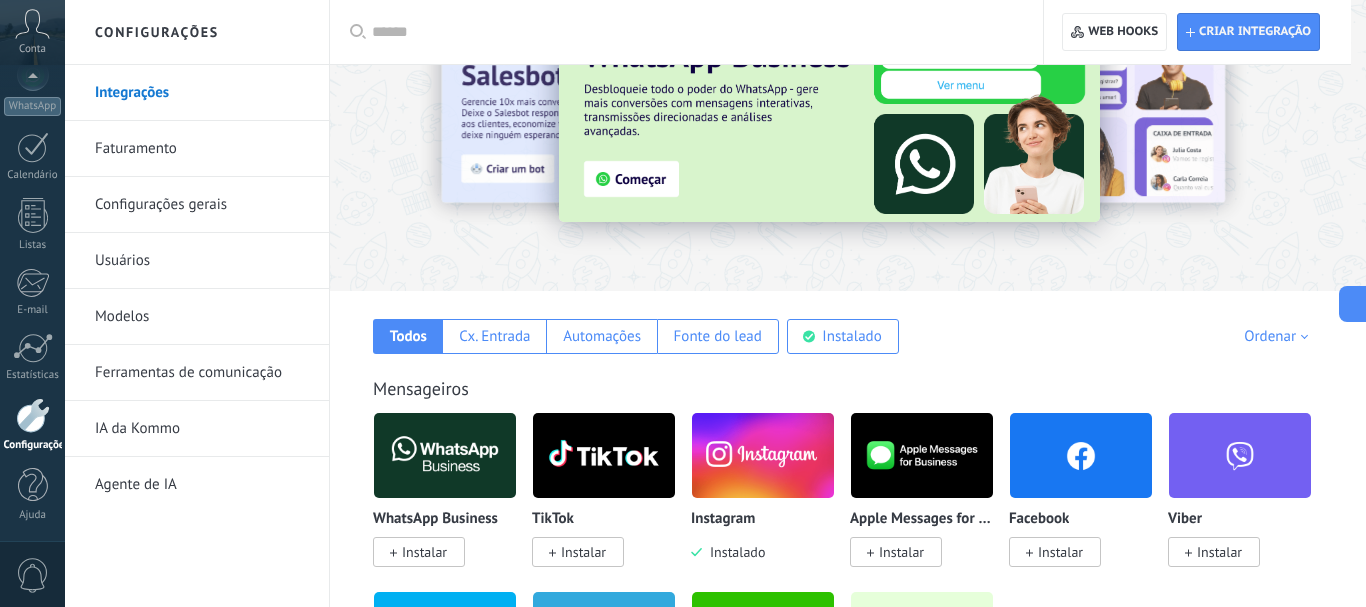 scroll, scrollTop: 0, scrollLeft: 0, axis: both 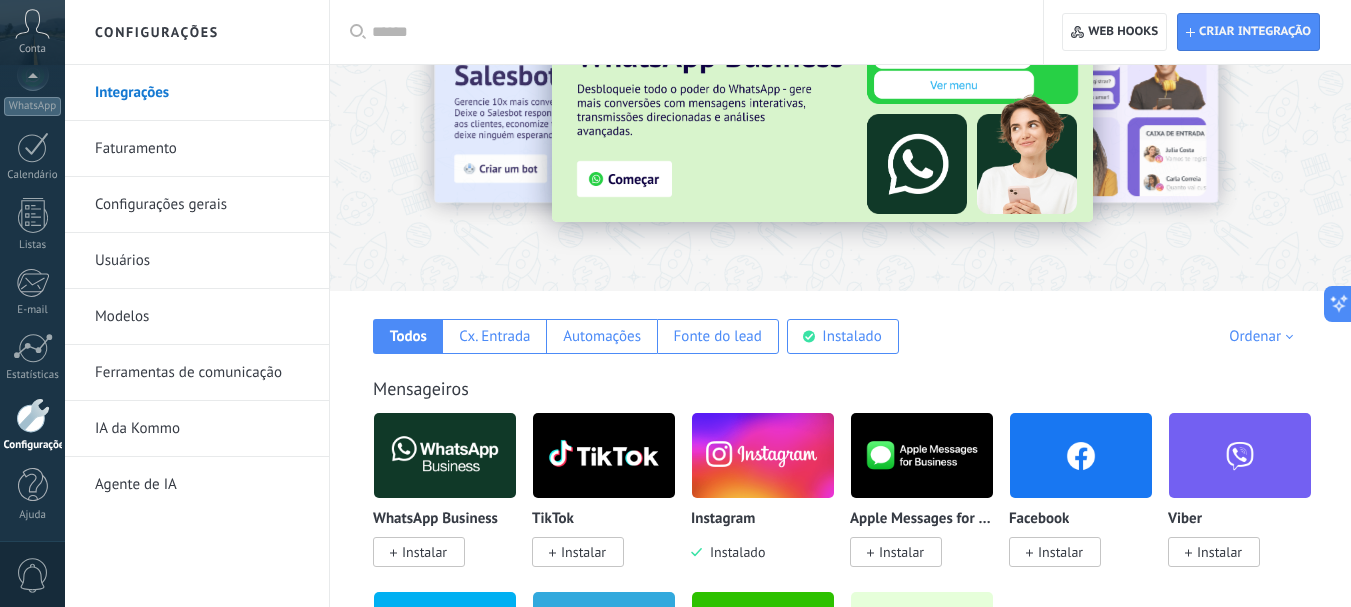 click at bounding box center (445, 455) 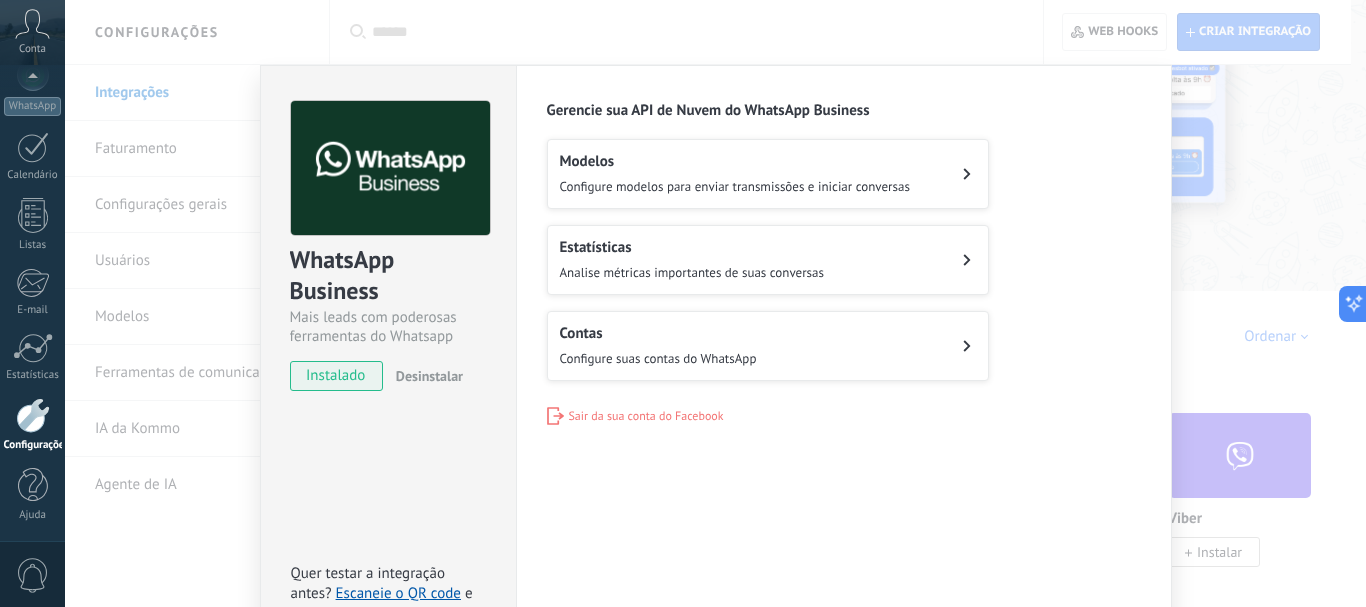 click on "Contas Configure suas contas do WhatsApp" at bounding box center (768, 346) 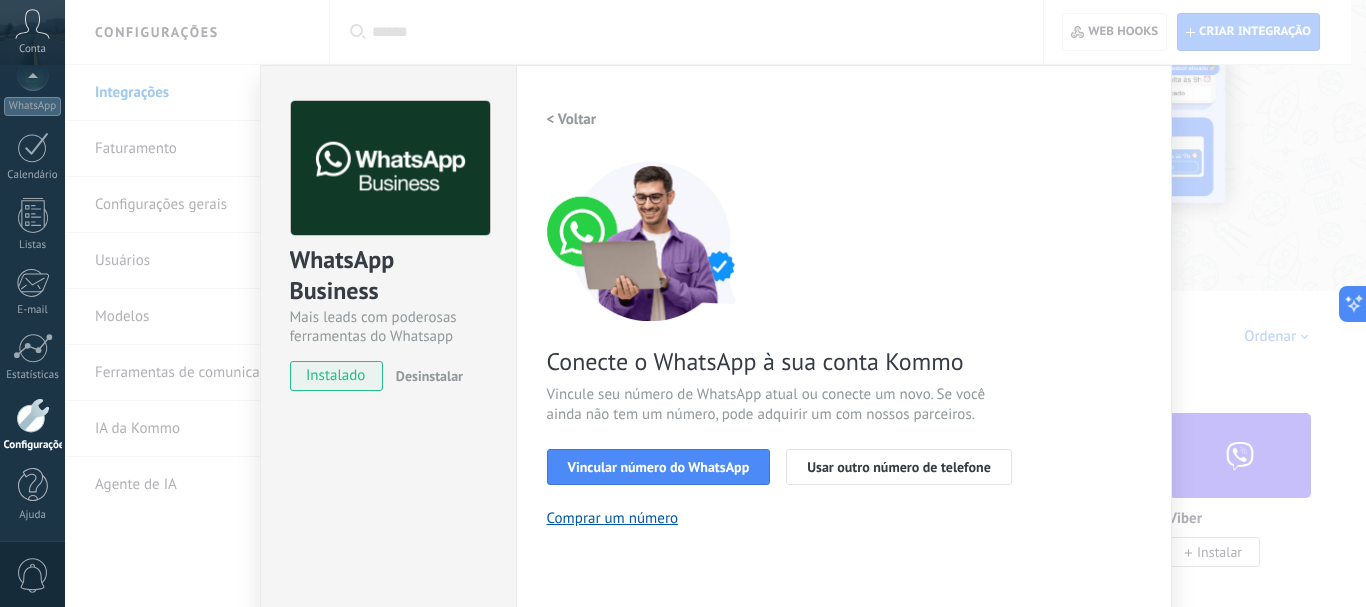 scroll, scrollTop: 100, scrollLeft: 0, axis: vertical 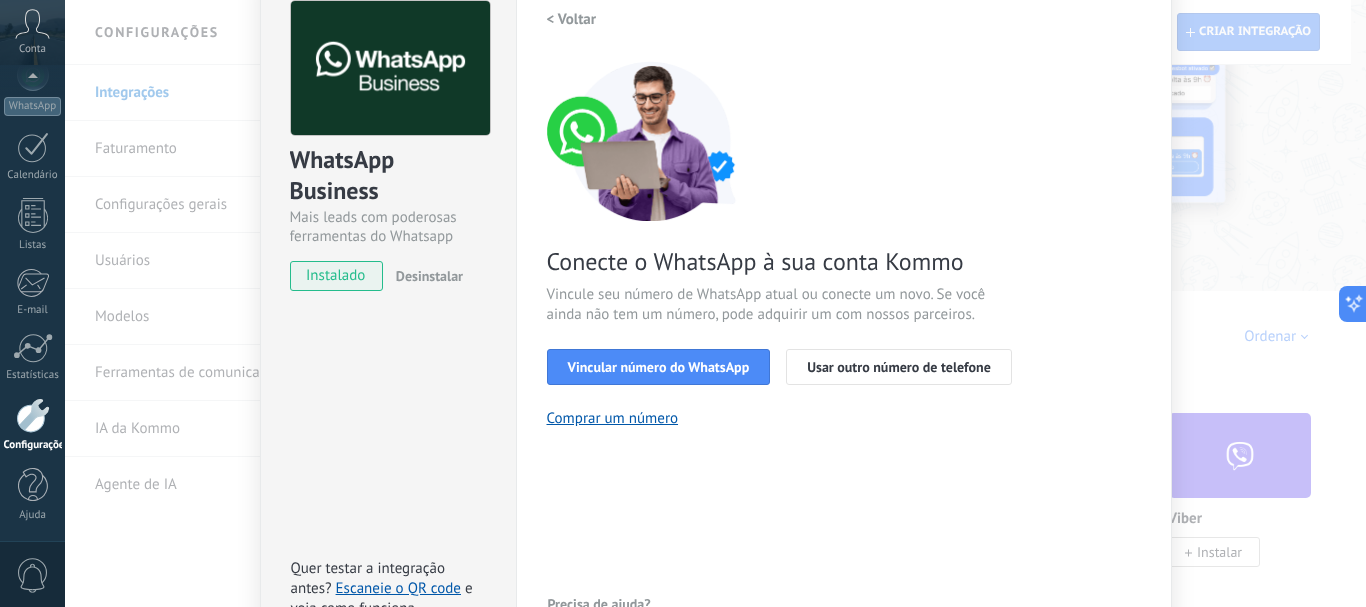 click on "WhatsApp Business Mais leads com poderosas ferramentas do Whatsapp instalado Desinstalar Quer testar a integração antes?   Escaneie o QR code   e veja como funciona. Configurações Autorização Esta aba registra os usuários que permitiram acesso à esta conta. Se você quiser remover a possibilidade de um usuário de enviar solicitações para a conta em relação a esta integração, você pode revogar o acesso. Se o acesso de todos os usuários for revogado, a integração parará de funcionar. Este app está instalado, mas ninguém concedeu acesso ainda. WhatsApp Cloud API Mais _:  Salvar   Voltar 1 Selecionar aplicativo 2 Conectar Facebook 3 Finalizar configuração Conecte o WhatsApp à sua conta Kommo Vincule seu número de WhatsApp atual ou conecte um novo. Se você ainda não tem um número, pode adquirir um com nossos parceiros. Vincular número do WhatsApp Usar outro número de telefone Comprar um número Precisa de ajuda?" at bounding box center [715, 303] 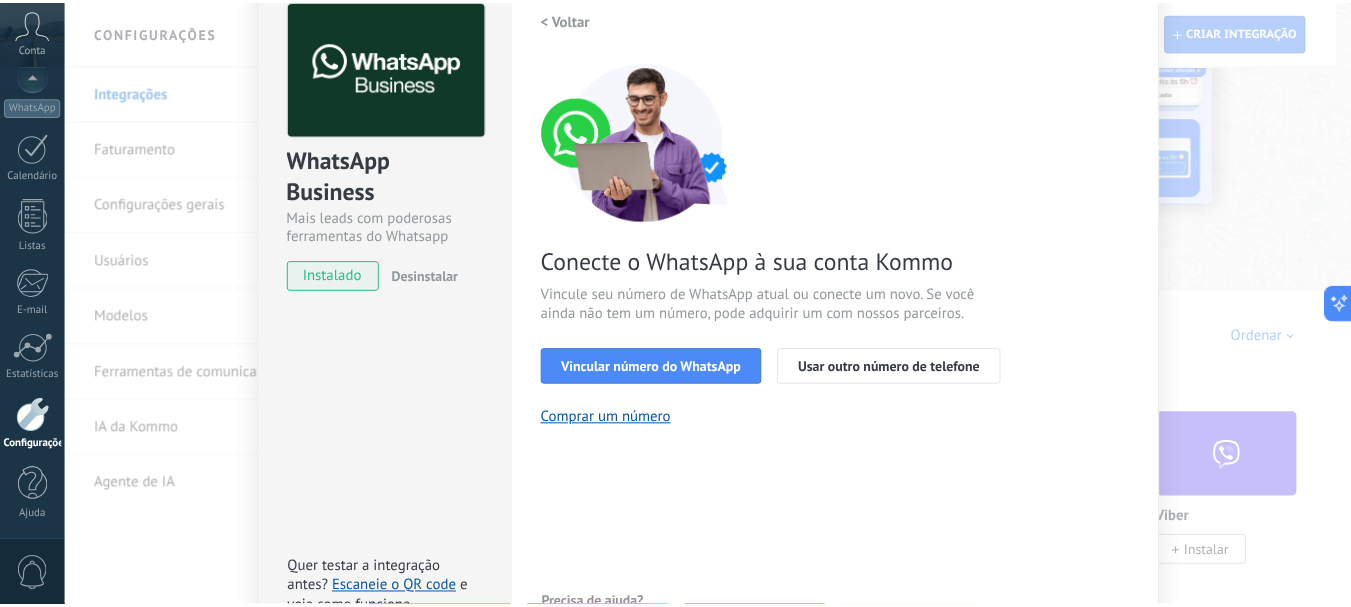 scroll, scrollTop: 0, scrollLeft: 0, axis: both 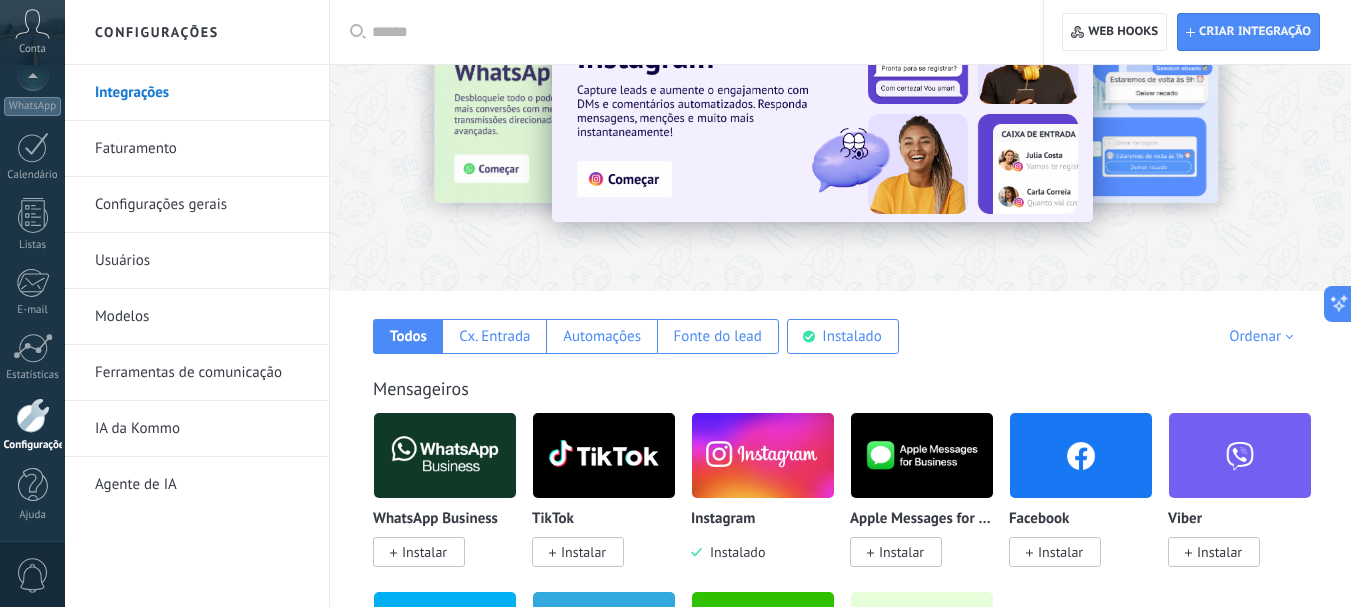 click at bounding box center (445, 455) 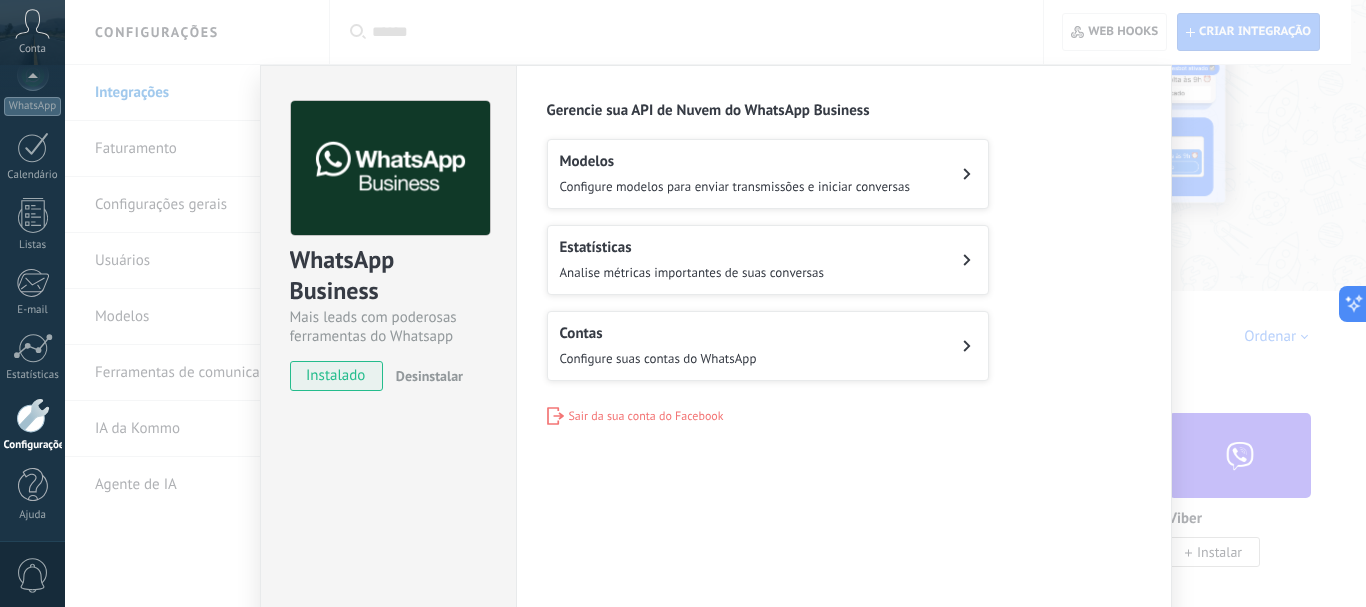 click on "Contas" at bounding box center [658, 333] 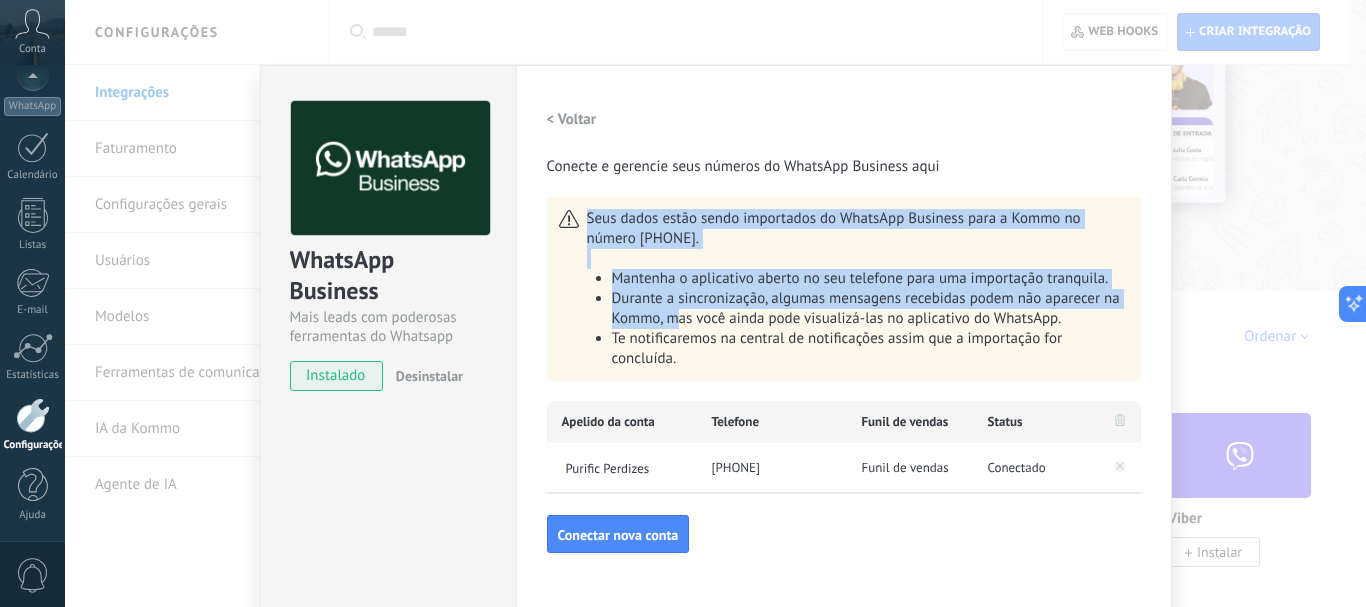 drag, startPoint x: 644, startPoint y: 308, endPoint x: 679, endPoint y: 326, distance: 39.357338 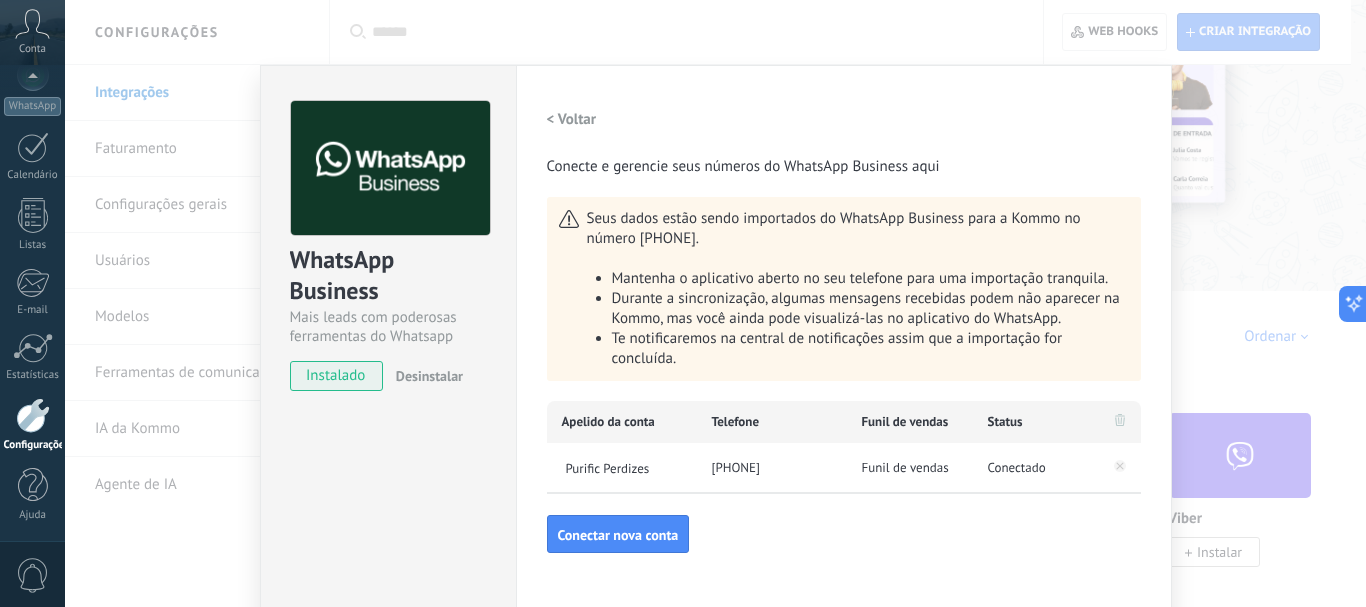 click on "Te notificaremos na central de notificações assim que a importação for concluída." at bounding box center (837, 348) 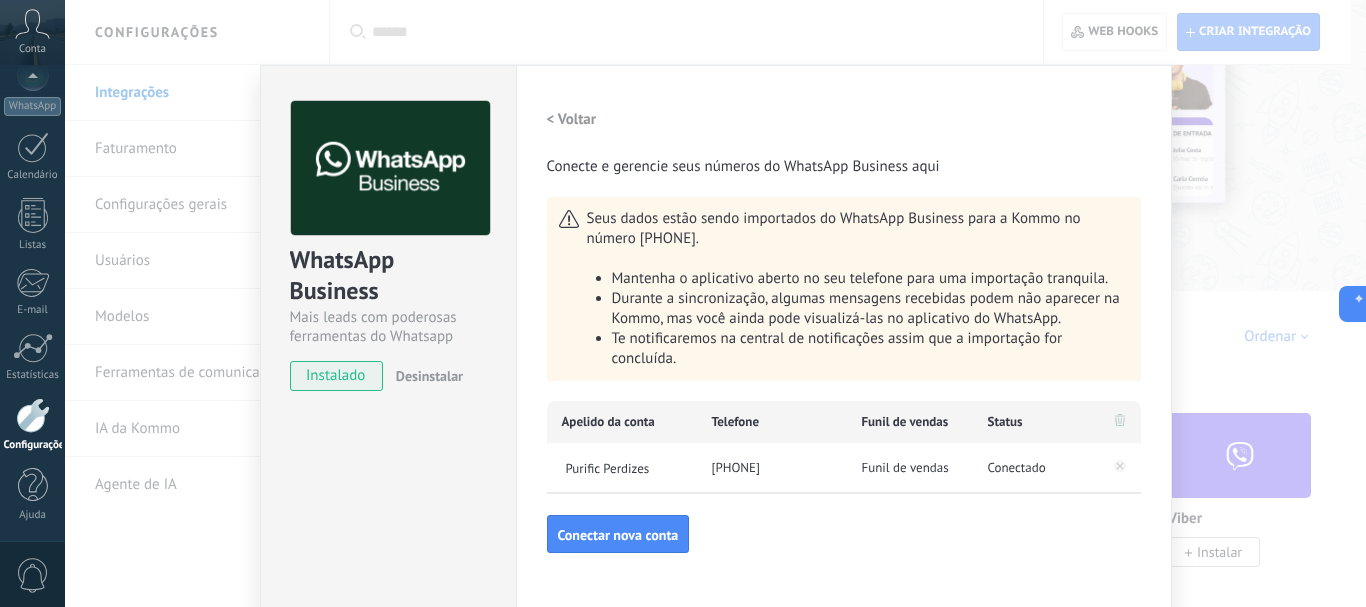 click on "WhatsApp Business Mais leads com poderosas ferramentas do Whatsapp instalado Desinstalar Configurações Autorização Esta aba registra os usuários que permitiram acesso à esta conta. Se você quiser remover a possibilidade de um usuário de enviar solicitações para a conta em relação a esta integração, você pode revogar o acesso. Se o acesso de todos os usuários for revogado, a integração parará de funcionar. Este app está instalado, mas ninguém concedeu acesso ainda. WhatsApp Cloud API Mais _: Salvar < Voltar Conecte e gerencie seus números do WhatsApp Business aqui Seus dados estão sendo importados do WhatsApp Business para a Kommo no número +[COUNTRYCODE] [PHONE]. Mantenha o aplicativo aberto no seu telefone para uma importação tranquila. Durante a sincronização, algumas mensagens recebidas podem não aparecer na Kommo, mas você ainda pode visualizá-las no aplicativo do WhatsApp. Te notificaremos na central de notificações assim que a importação for concluída. Apelido da conta" at bounding box center (715, 303) 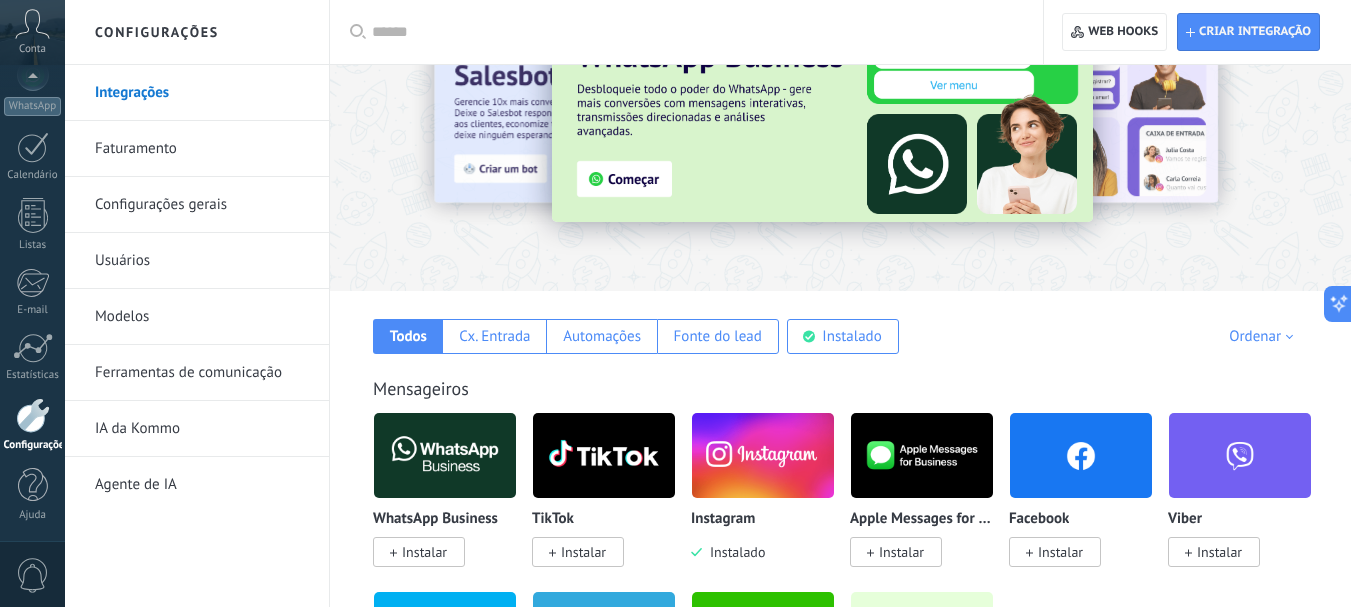 click at bounding box center (445, 455) 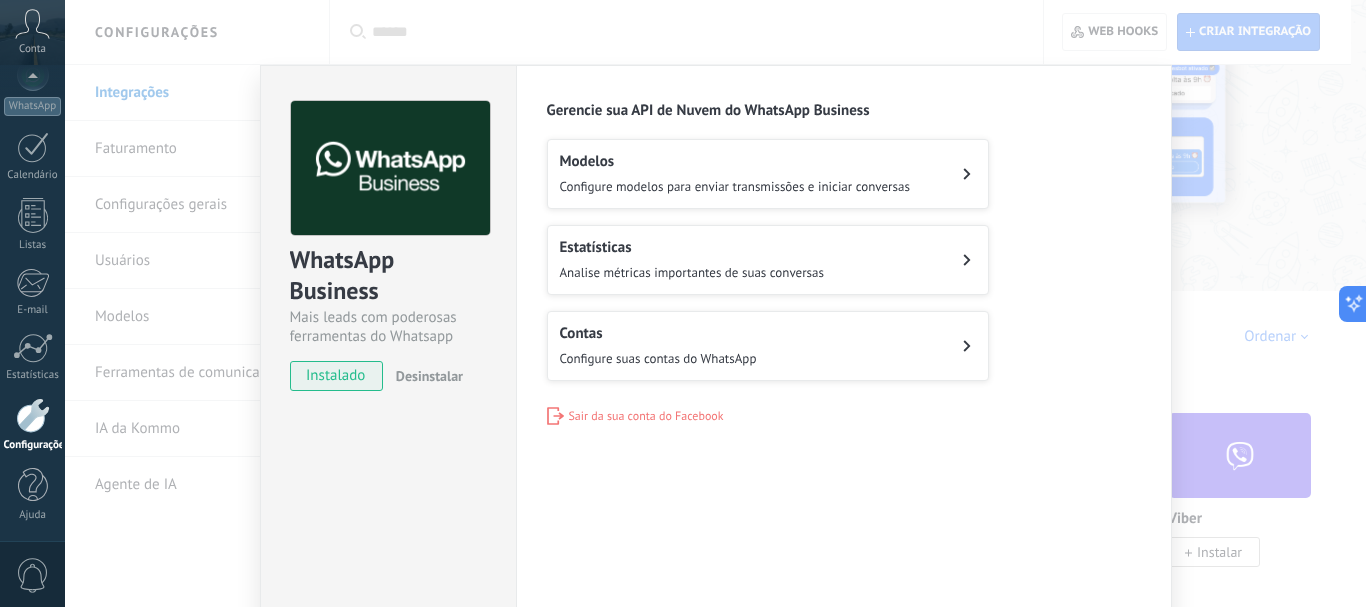click on "Contas Configure suas contas do WhatsApp" at bounding box center (768, 346) 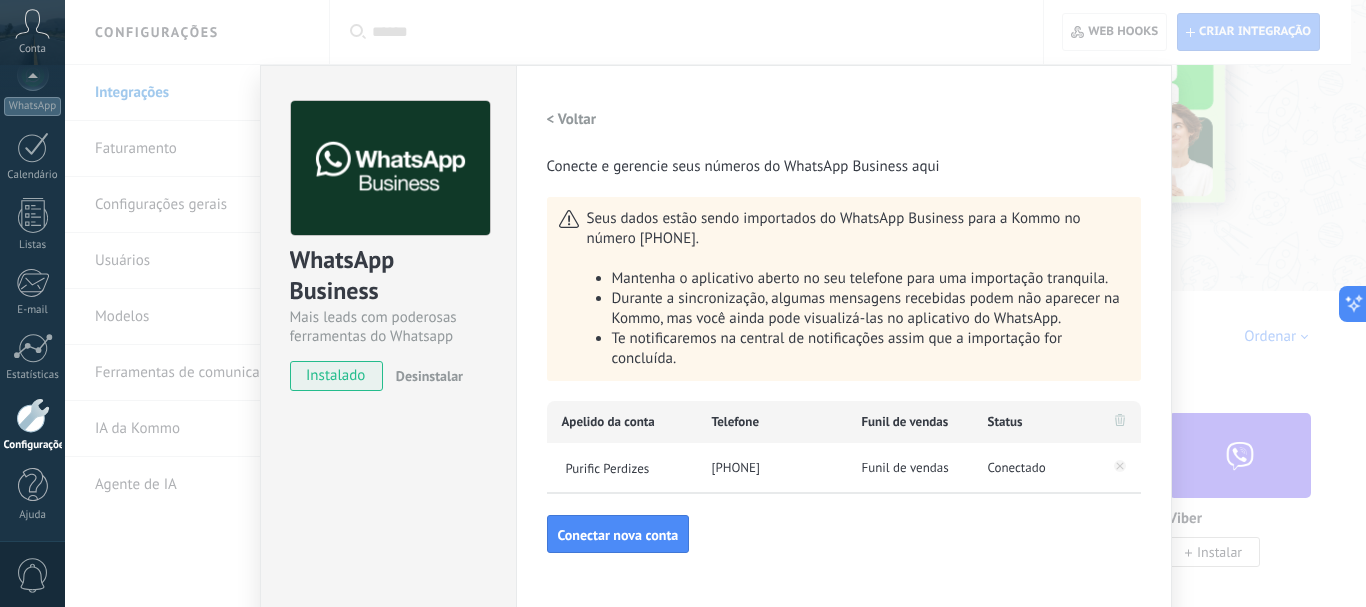 click on "WhatsApp Business Mais leads com poderosas ferramentas do Whatsapp instalado Desinstalar Configurações Autorização Esta aba registra os usuários que permitiram acesso à esta conta. Se você quiser remover a possibilidade de um usuário de enviar solicitações para a conta em relação a esta integração, você pode revogar o acesso. Se o acesso de todos os usuários for revogado, a integração parará de funcionar. Este app está instalado, mas ninguém concedeu acesso ainda. WhatsApp Cloud API Mais _: Salvar < Voltar Conecte e gerencie seus números do WhatsApp Business aqui Seus dados estão sendo importados do WhatsApp Business para a Kommo no número +[COUNTRYCODE] [PHONE]. Mantenha o aplicativo aberto no seu telefone para uma importação tranquila. Durante a sincronização, algumas mensagens recebidas podem não aparecer na Kommo, mas você ainda pode visualizá-las no aplicativo do WhatsApp. Te notificaremos na central de notificações assim que a importação for concluída. Apelido da conta" at bounding box center [715, 303] 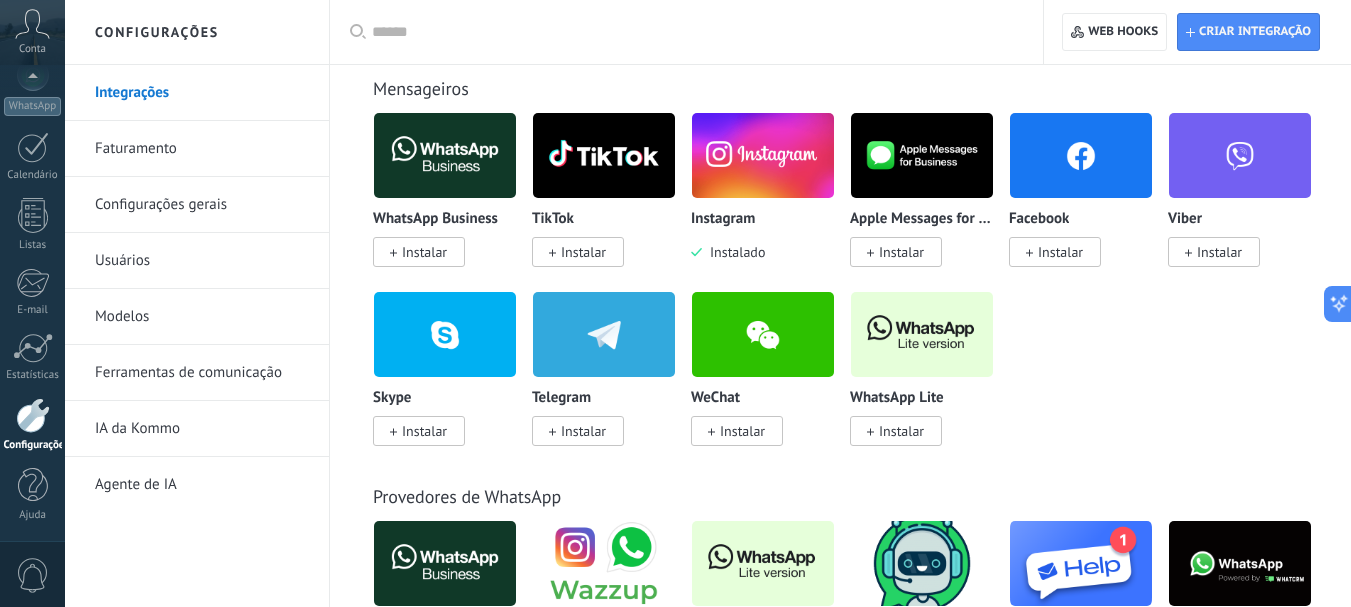 scroll, scrollTop: 0, scrollLeft: 0, axis: both 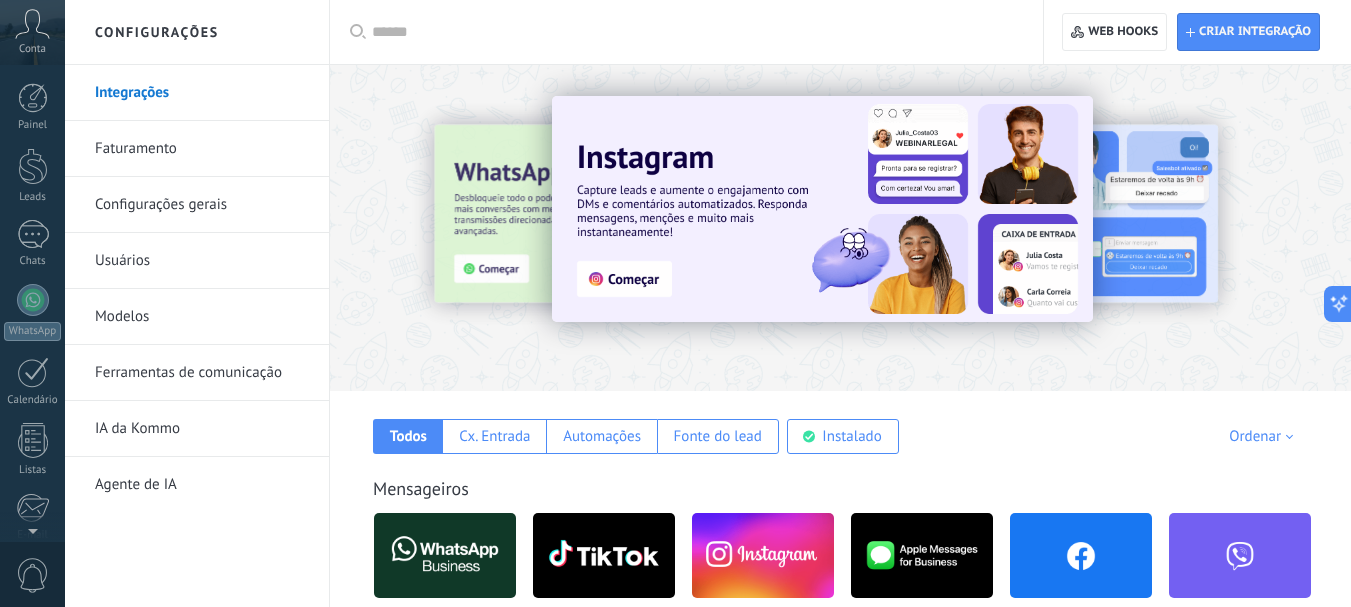 click on "Painel
Leads
Chats
WhatsApp
Clientes" at bounding box center [32, 425] 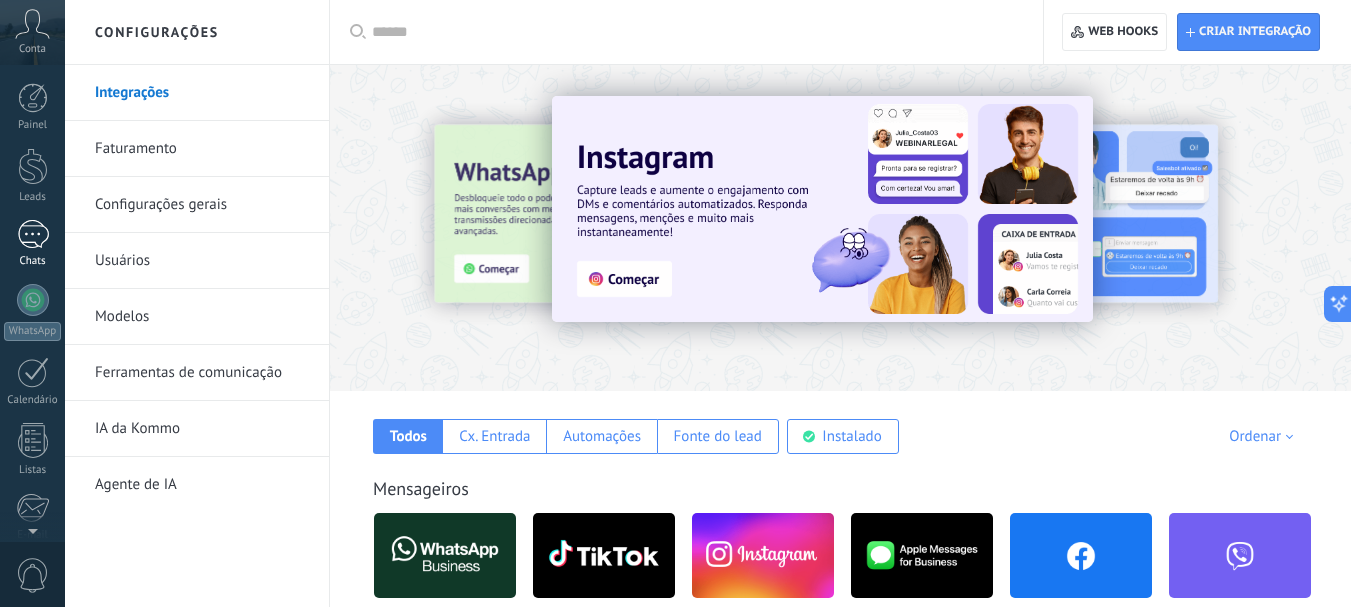 click at bounding box center [33, 234] 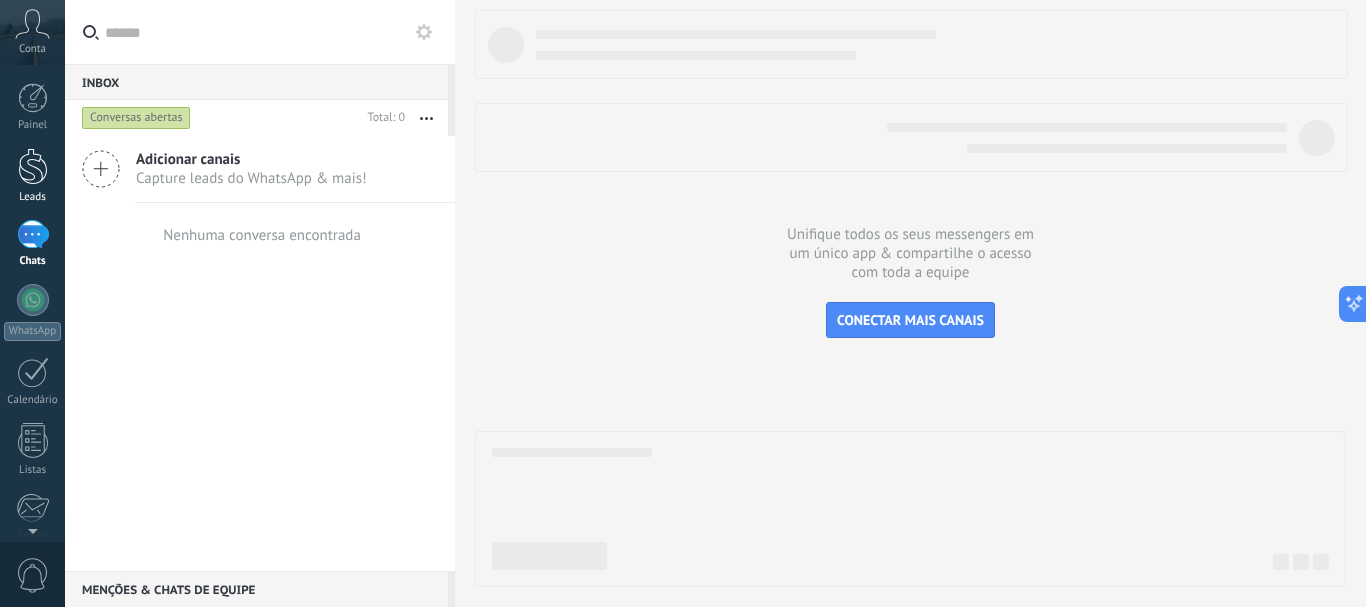 click on "Leads" at bounding box center (32, 176) 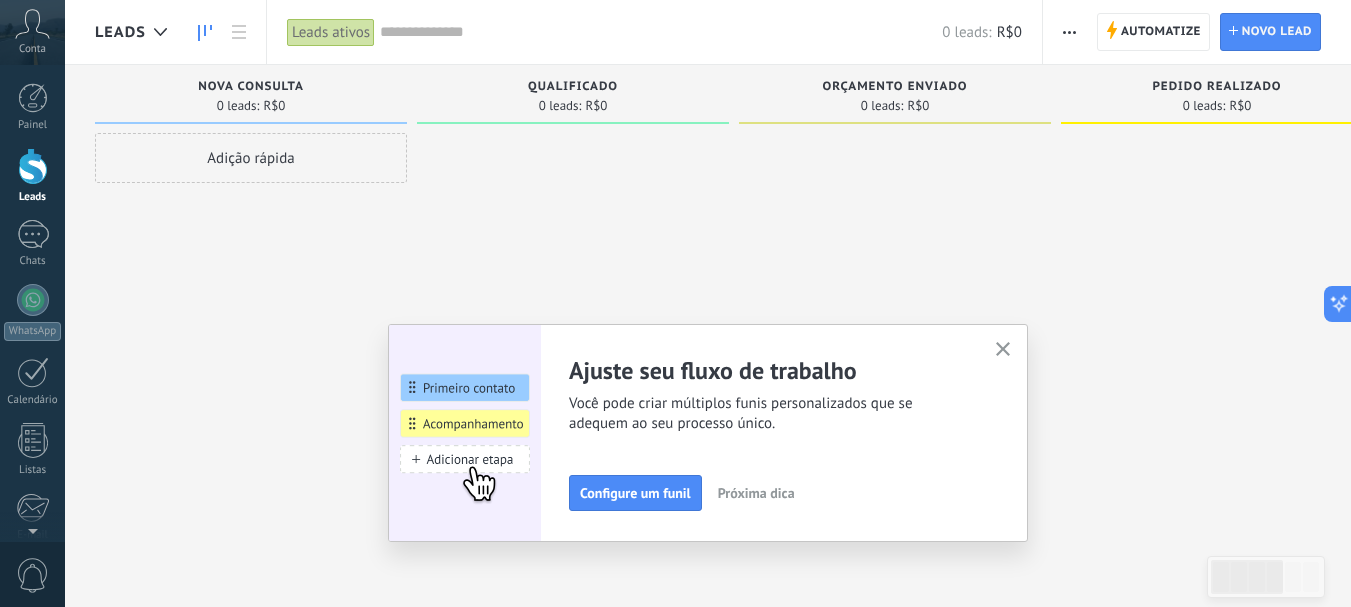 click 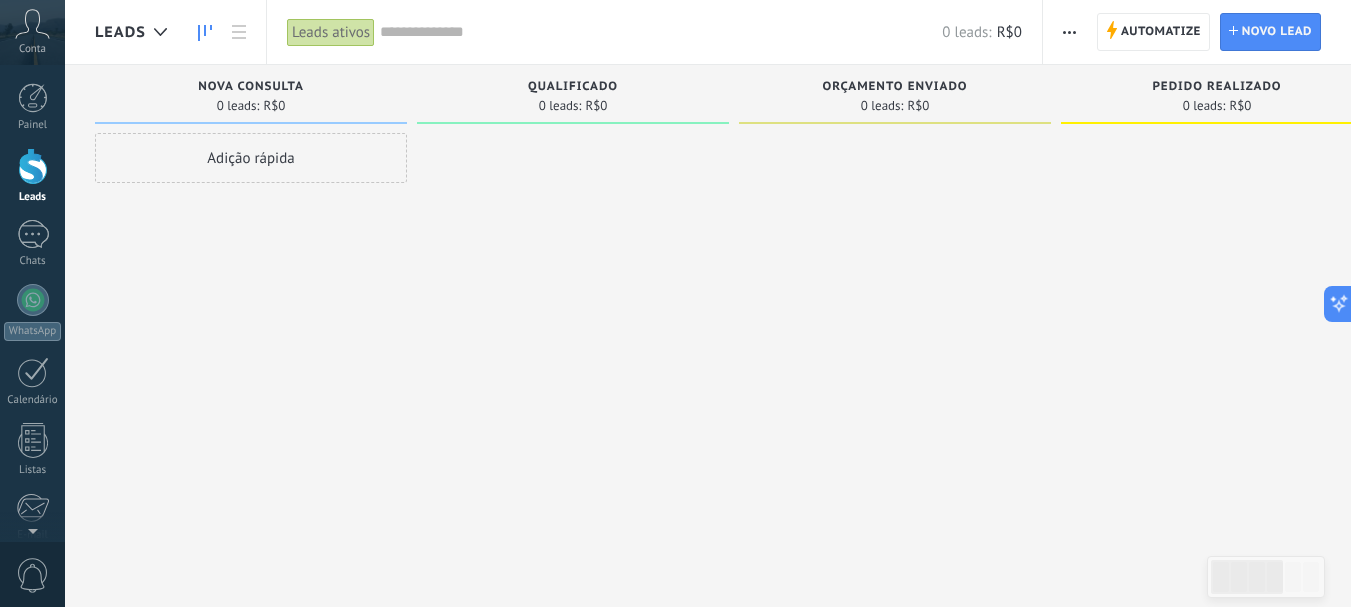 click at bounding box center [573, 306] 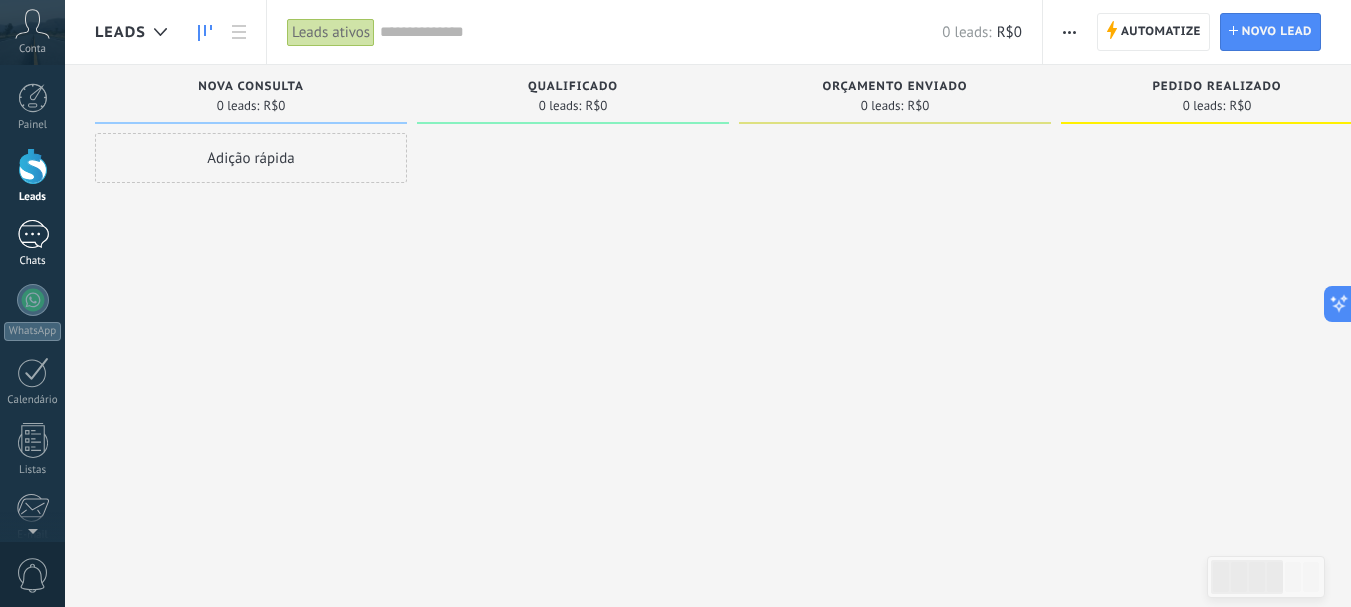 click at bounding box center [33, 234] 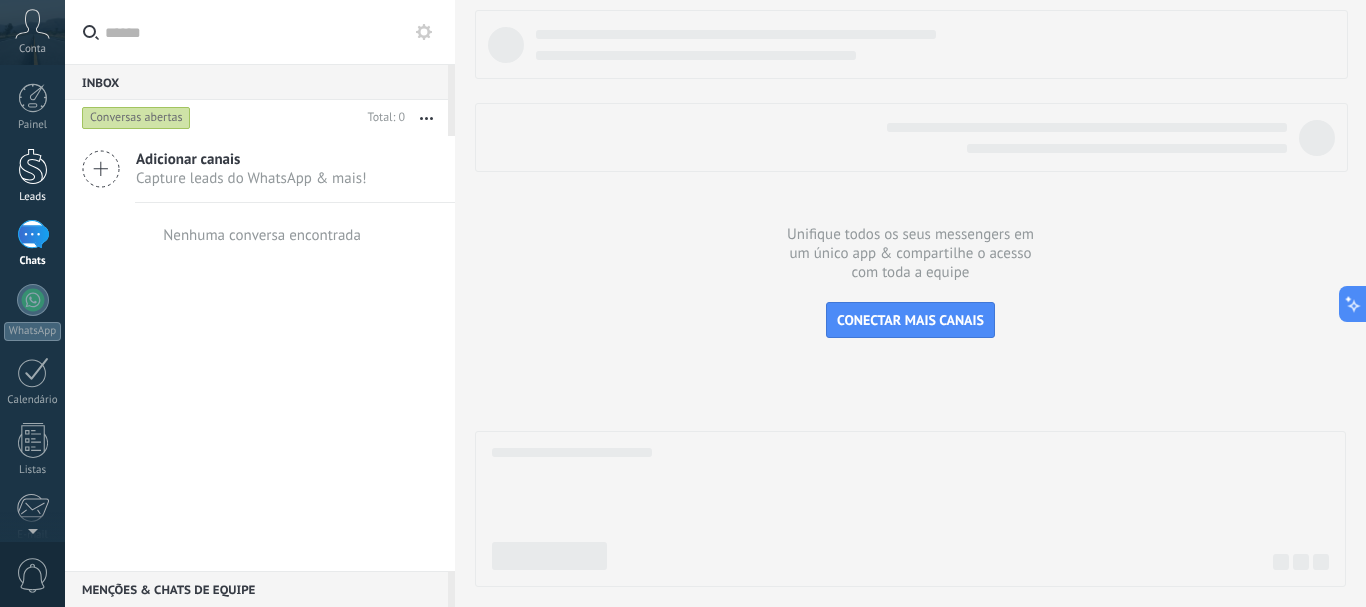 click at bounding box center [33, 166] 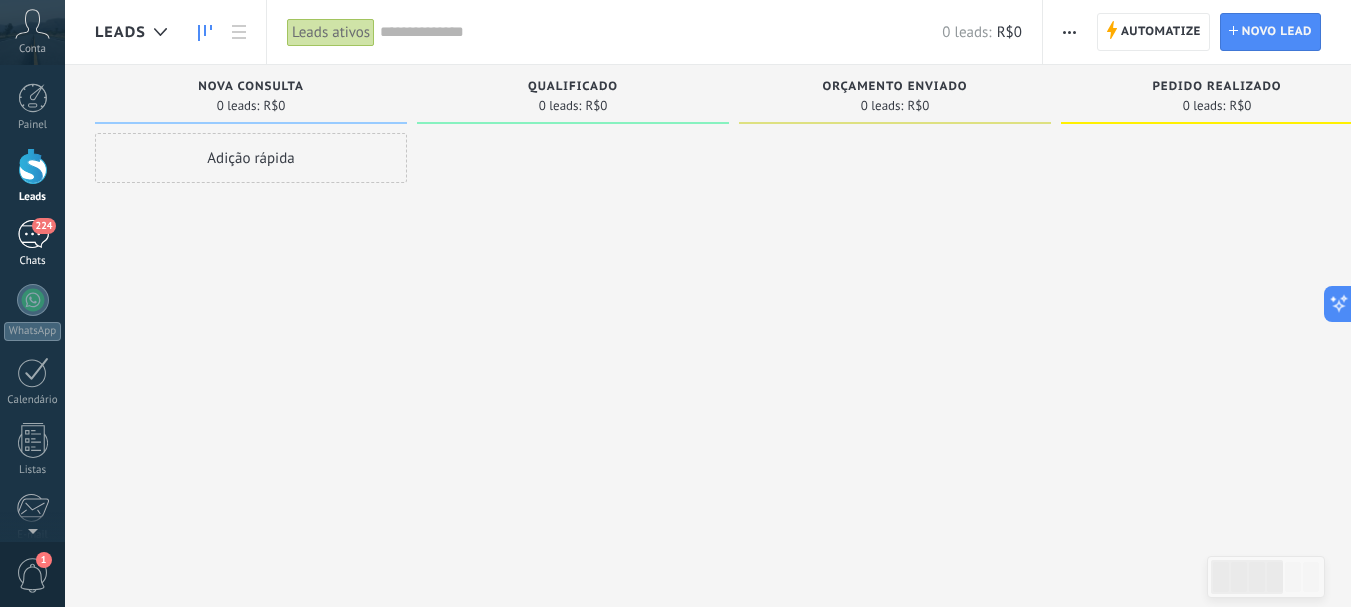 click on "224" at bounding box center [43, 226] 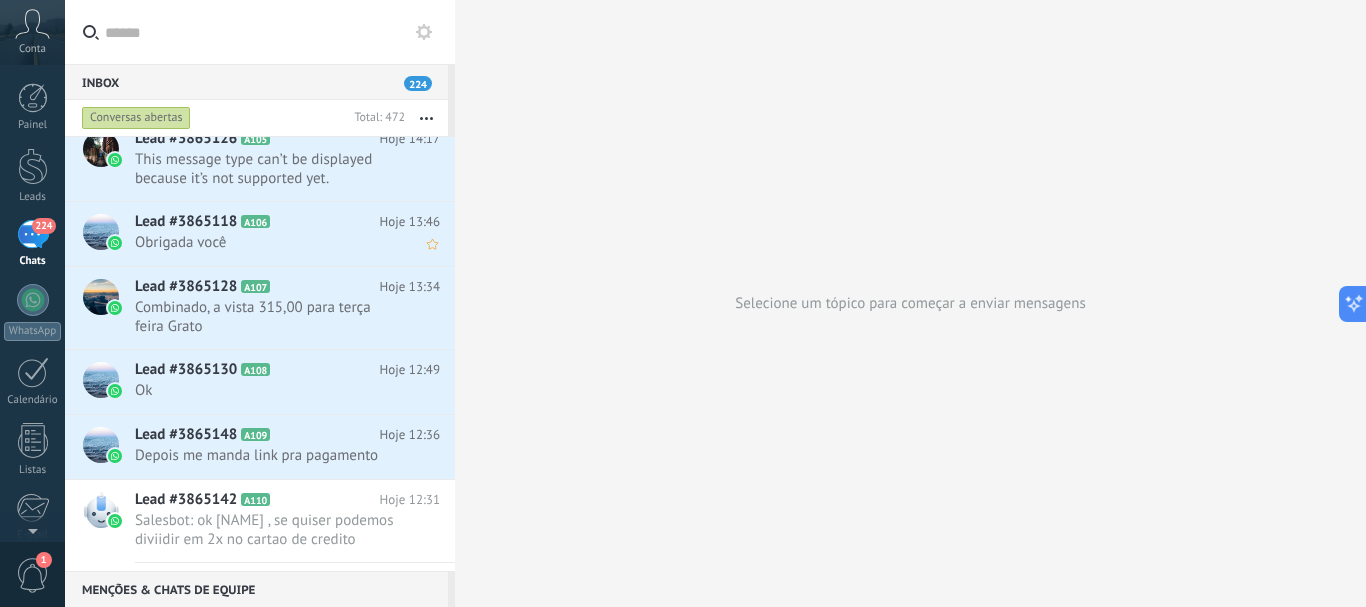 scroll, scrollTop: 0, scrollLeft: 0, axis: both 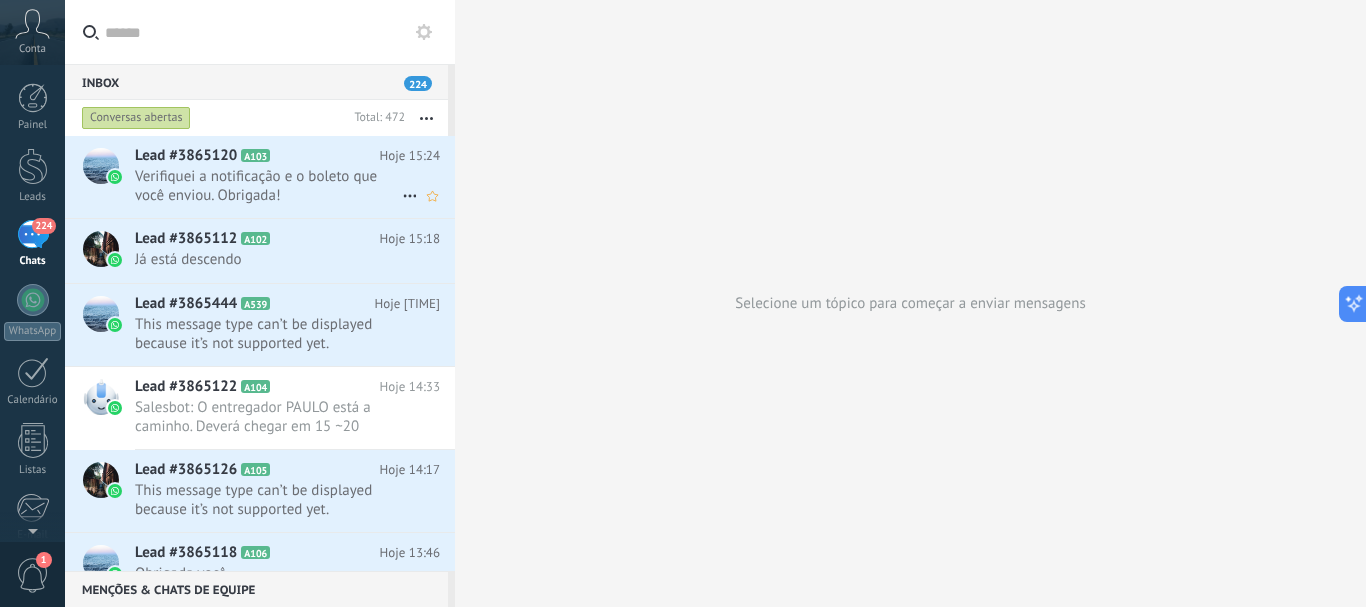 click on "Verifiquei a notificação e o boleto que você enviou. Obrigada!" at bounding box center [268, 186] 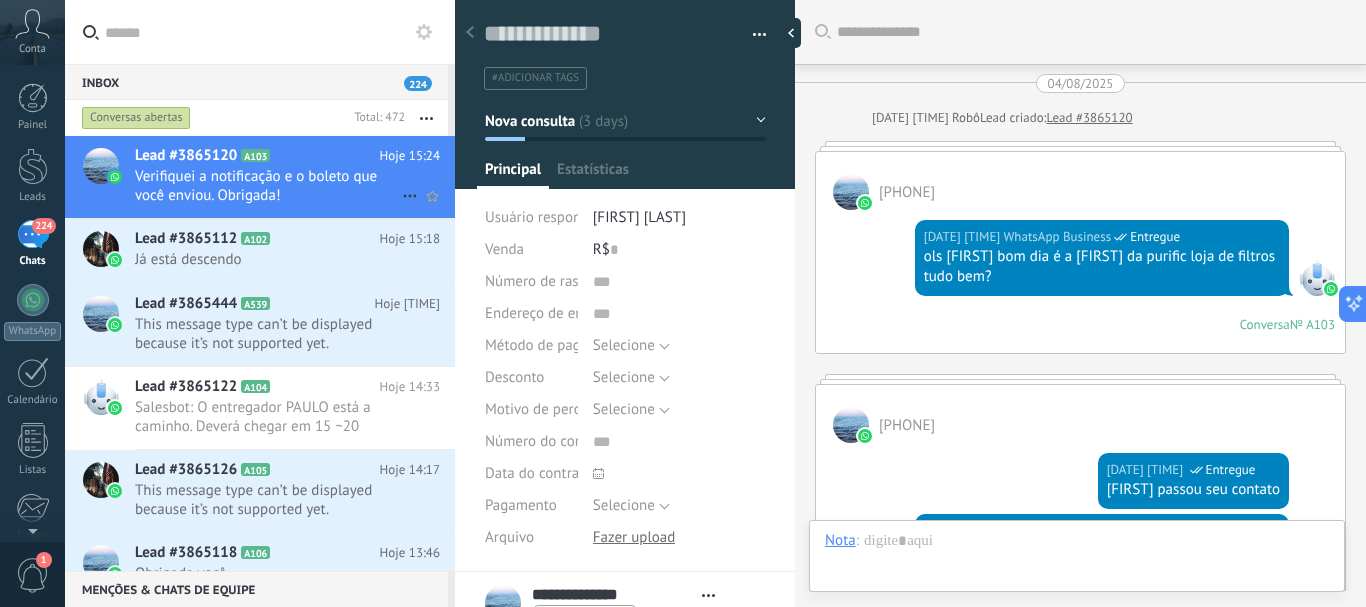 scroll, scrollTop: 2804, scrollLeft: 0, axis: vertical 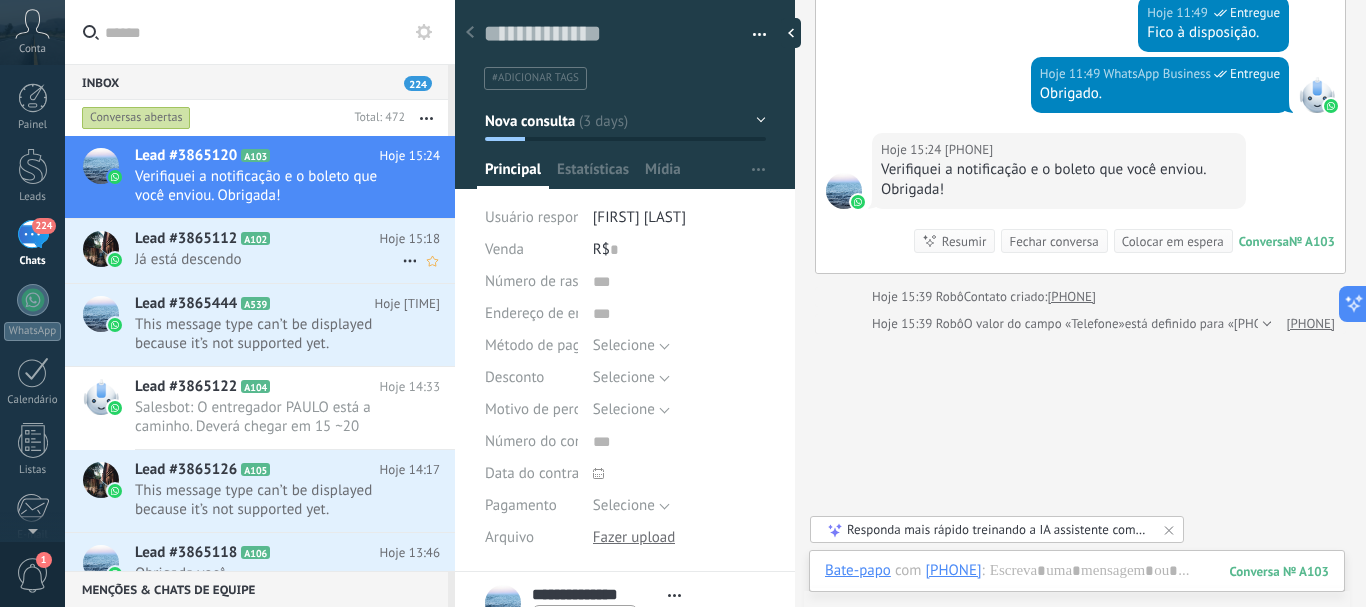 click on "Já está descendo" at bounding box center [268, 259] 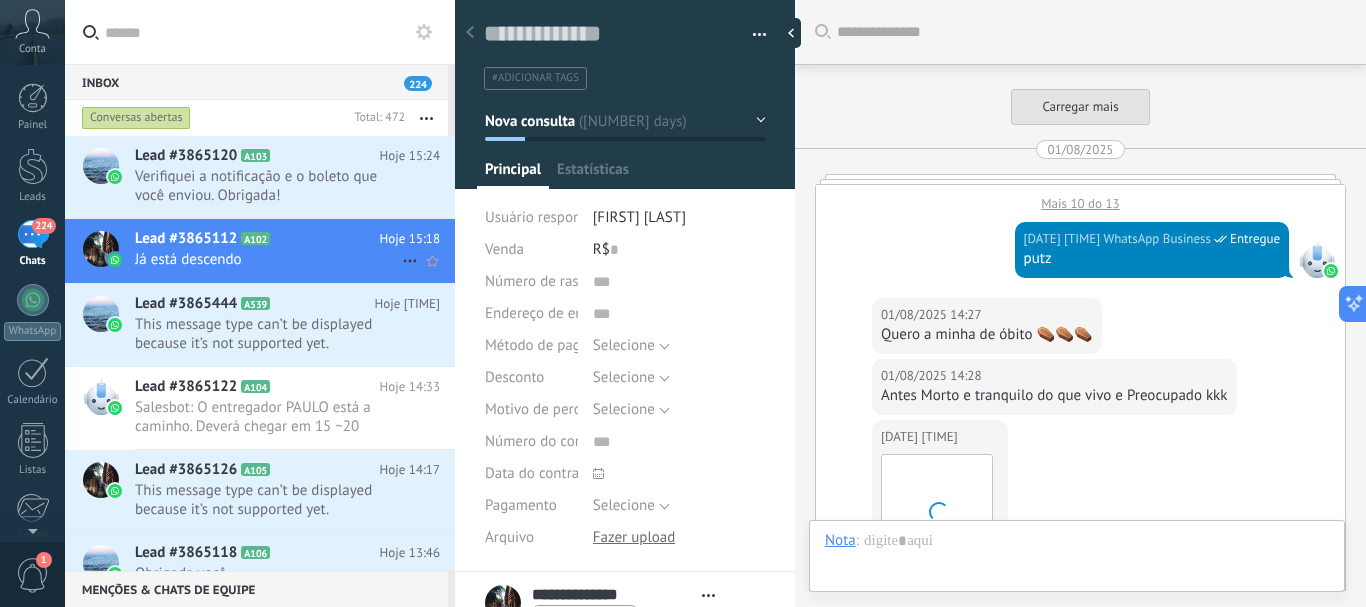 scroll, scrollTop: 30, scrollLeft: 0, axis: vertical 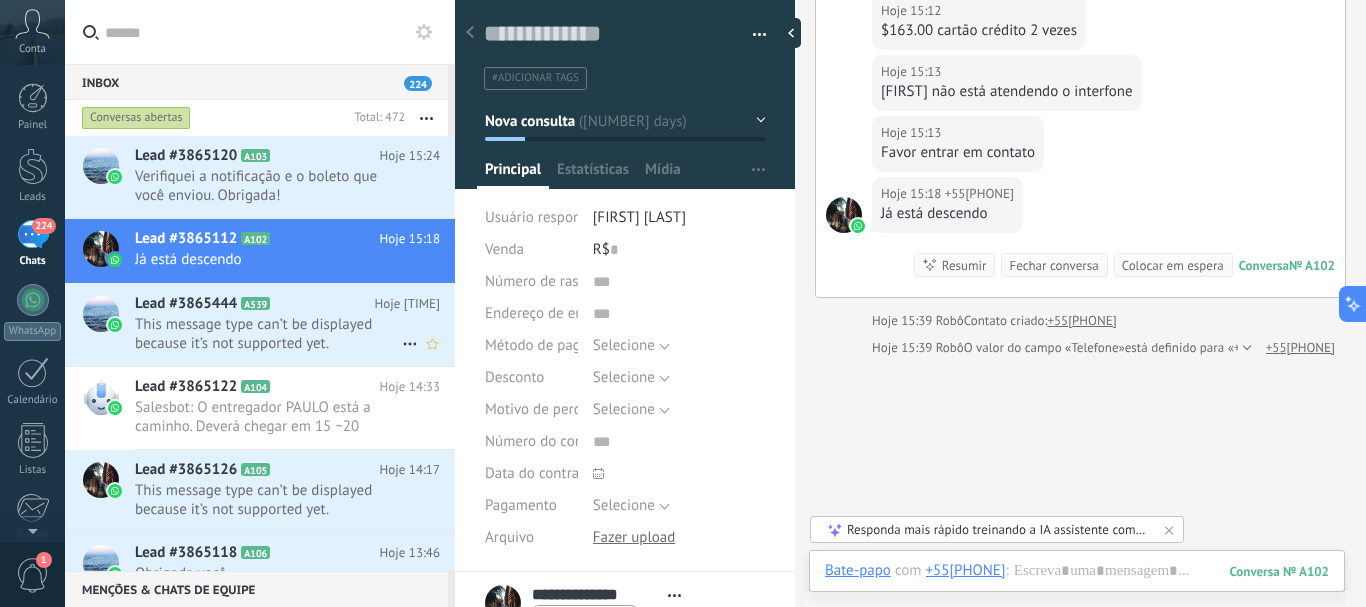 click on "This message type can’t be displayed because it’s not supported yet." at bounding box center (268, 334) 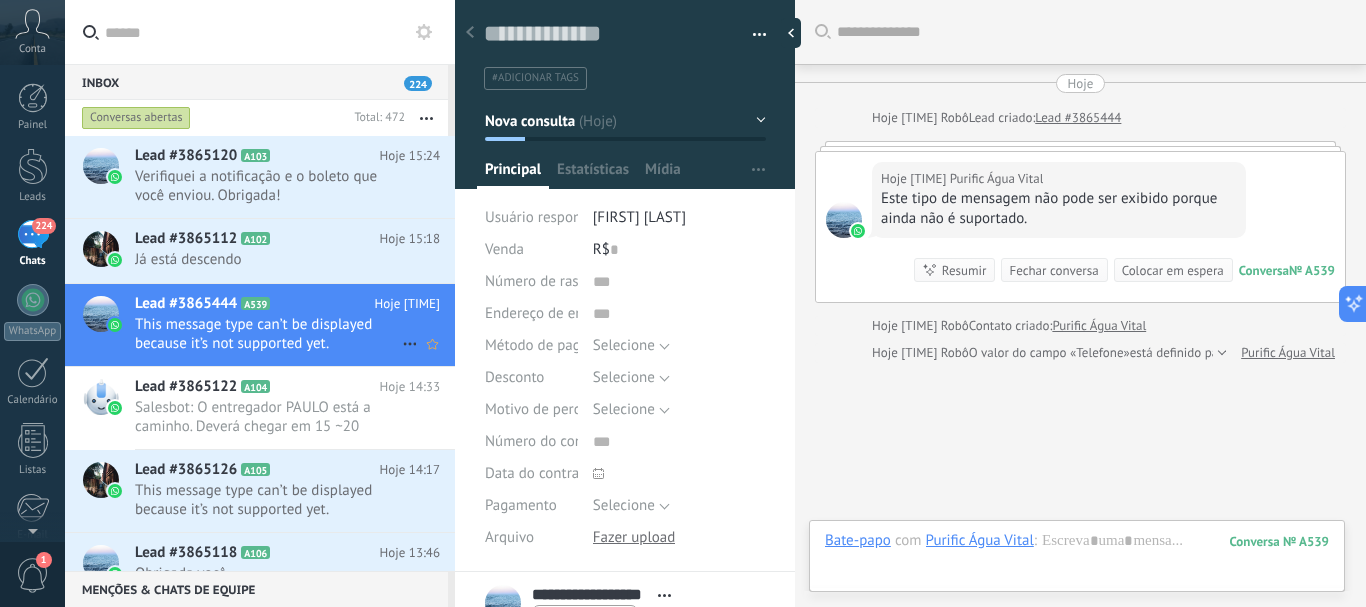 scroll, scrollTop: 30, scrollLeft: 0, axis: vertical 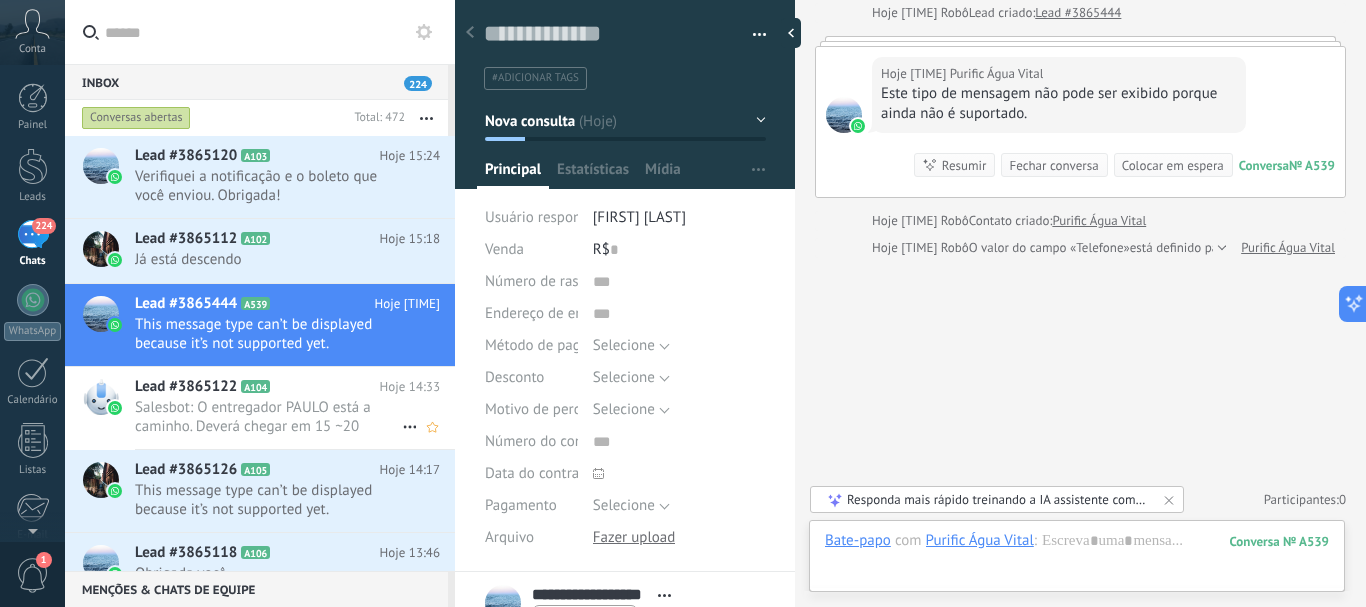 click on "Lead #[NUMBER]
A104" at bounding box center (257, 387) 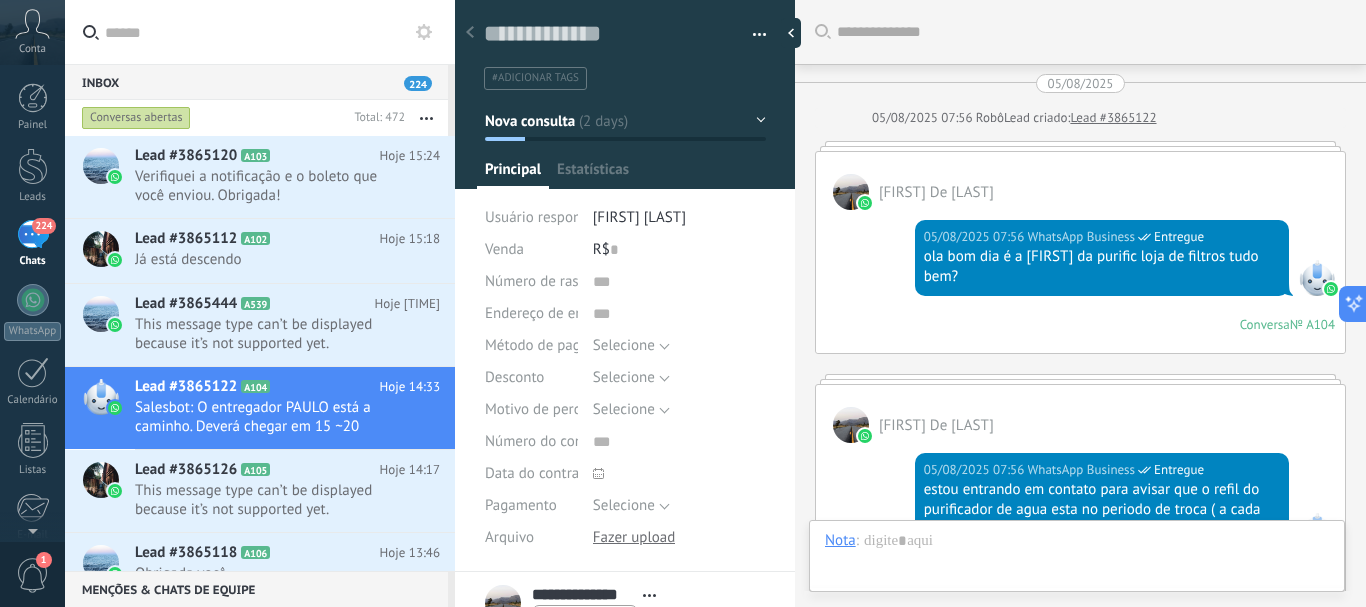 scroll, scrollTop: 30, scrollLeft: 0, axis: vertical 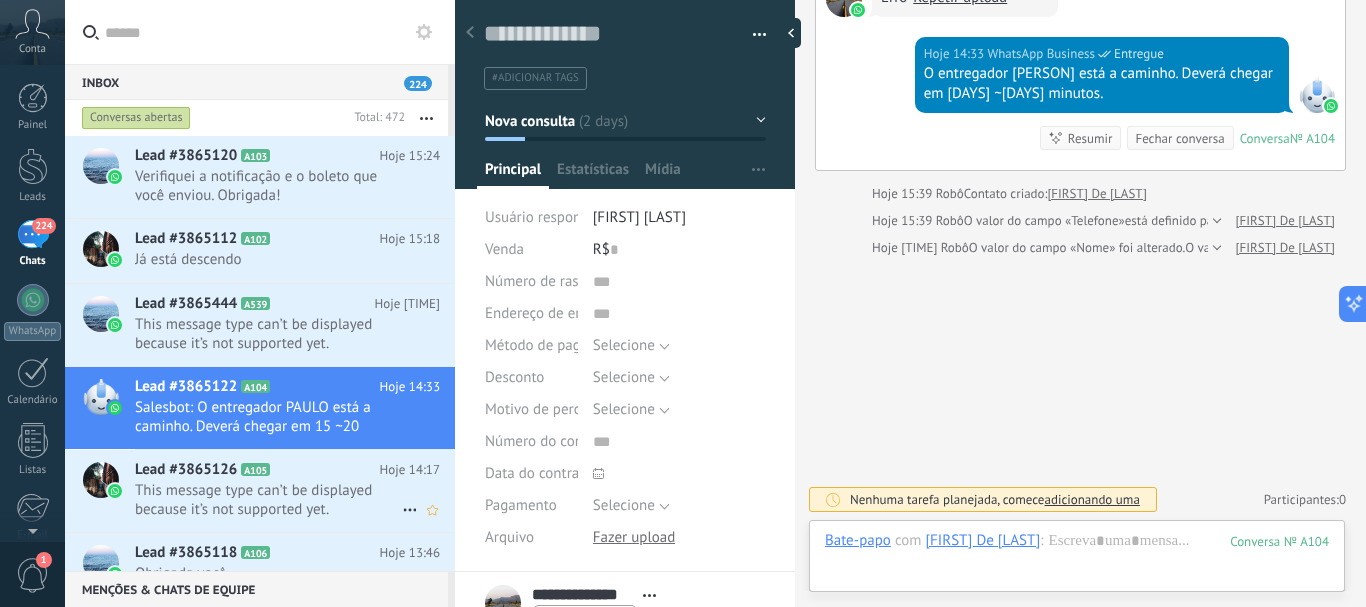 click on "This message type can’t be displayed because it’s not supported yet." at bounding box center [268, 500] 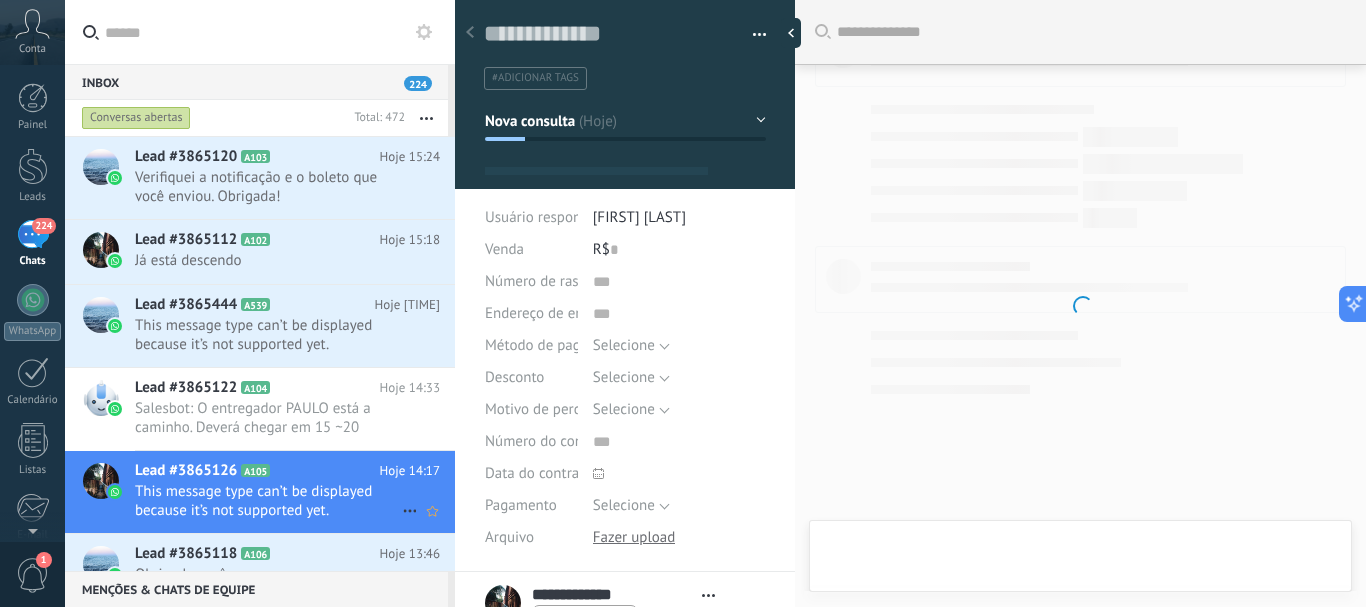 scroll, scrollTop: 101, scrollLeft: 0, axis: vertical 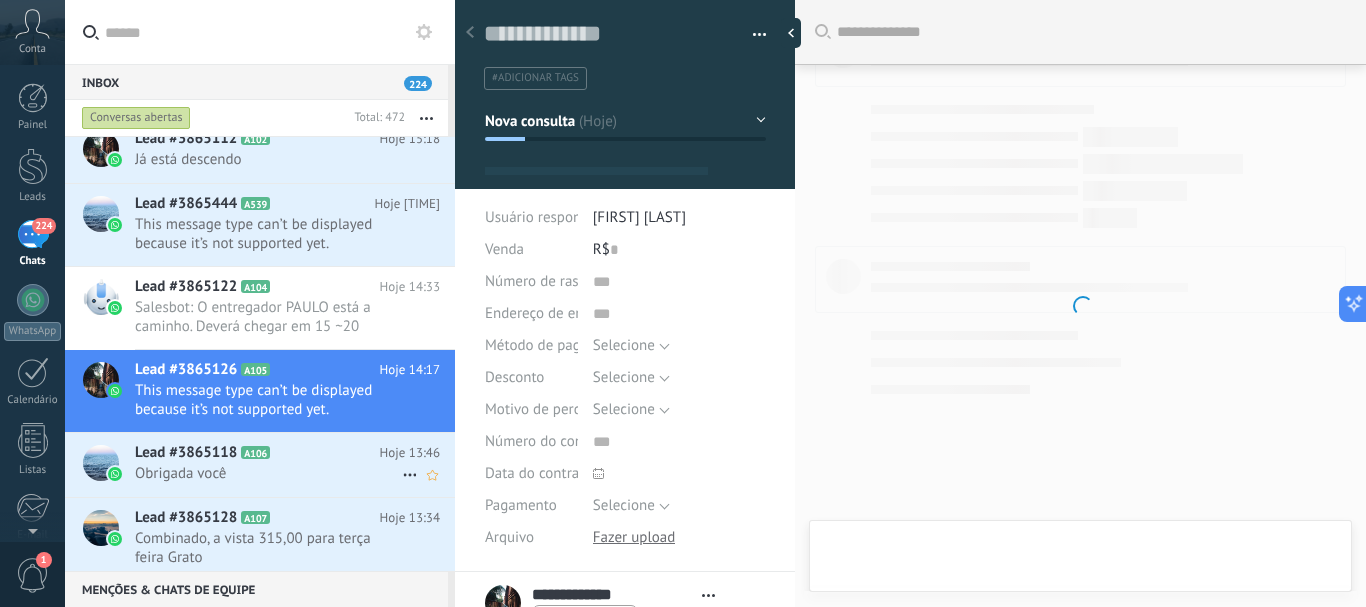 click on "Lead #3865118
A106" at bounding box center [257, 453] 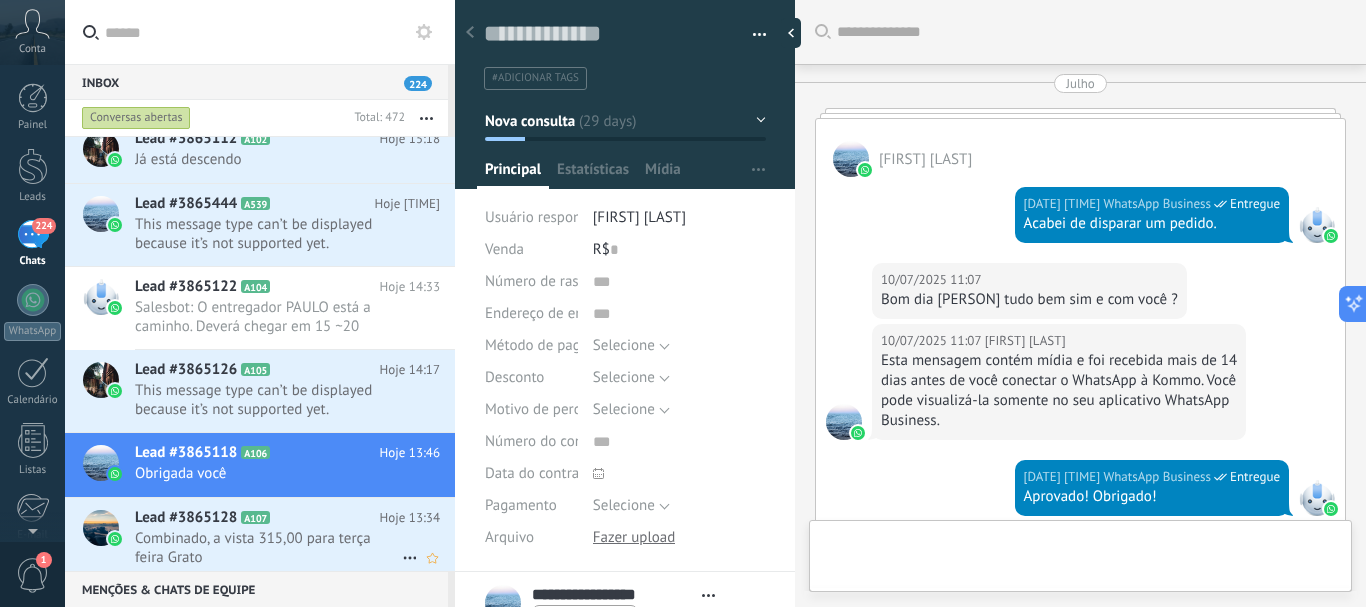 click on "Combinado, a vista 315,00 para terça feira
Grato" at bounding box center [268, 548] 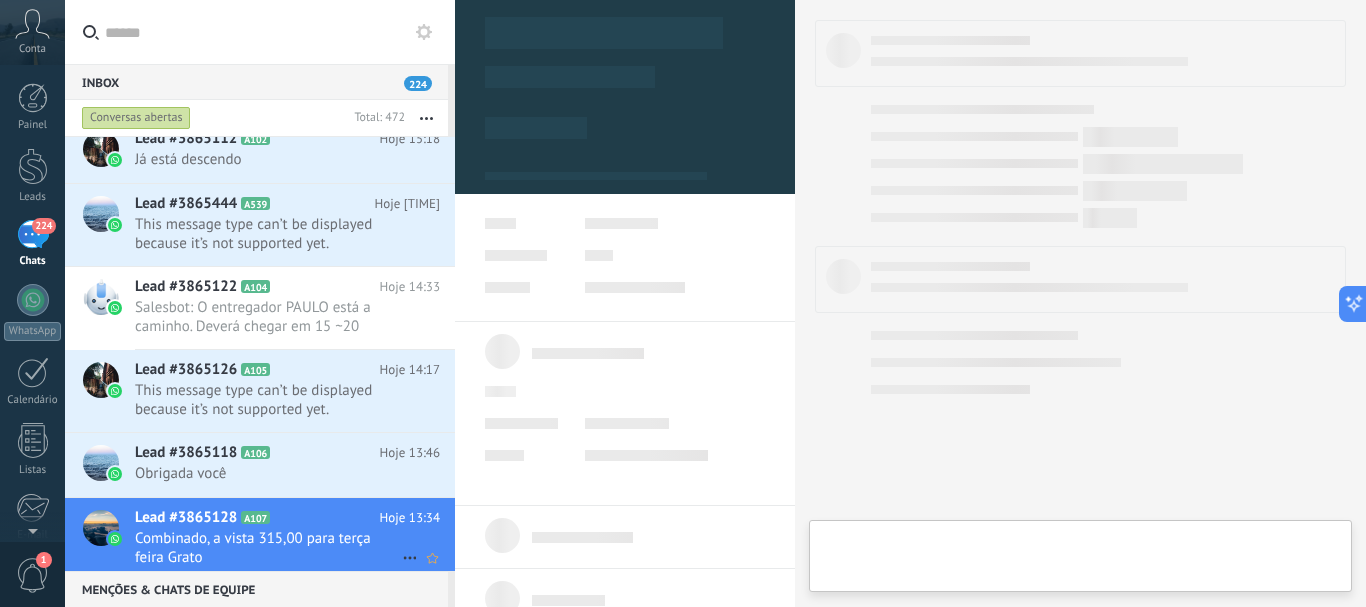 scroll, scrollTop: 30, scrollLeft: 0, axis: vertical 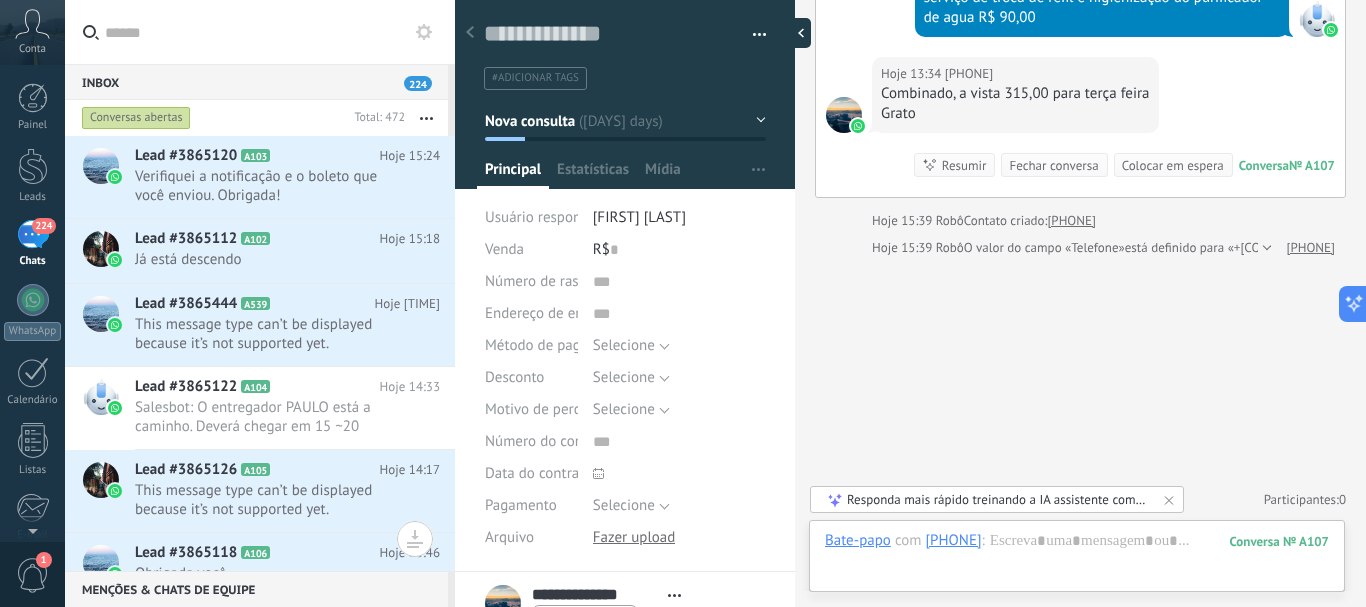 click at bounding box center (796, 33) 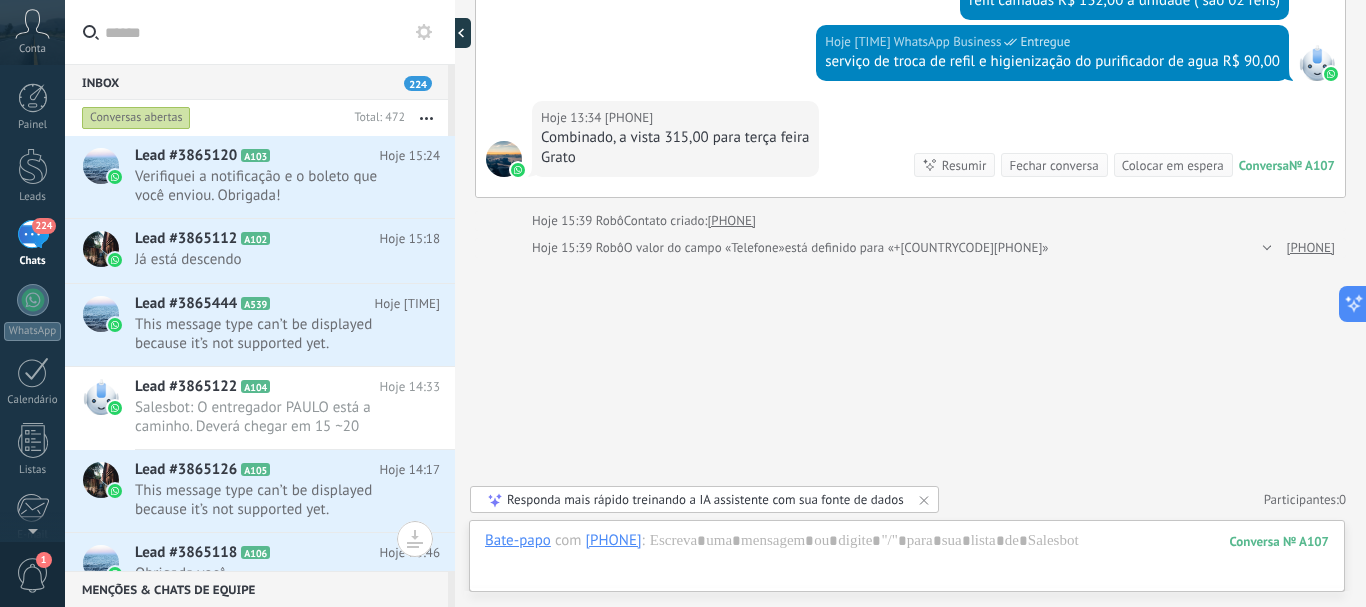 type on "**********" 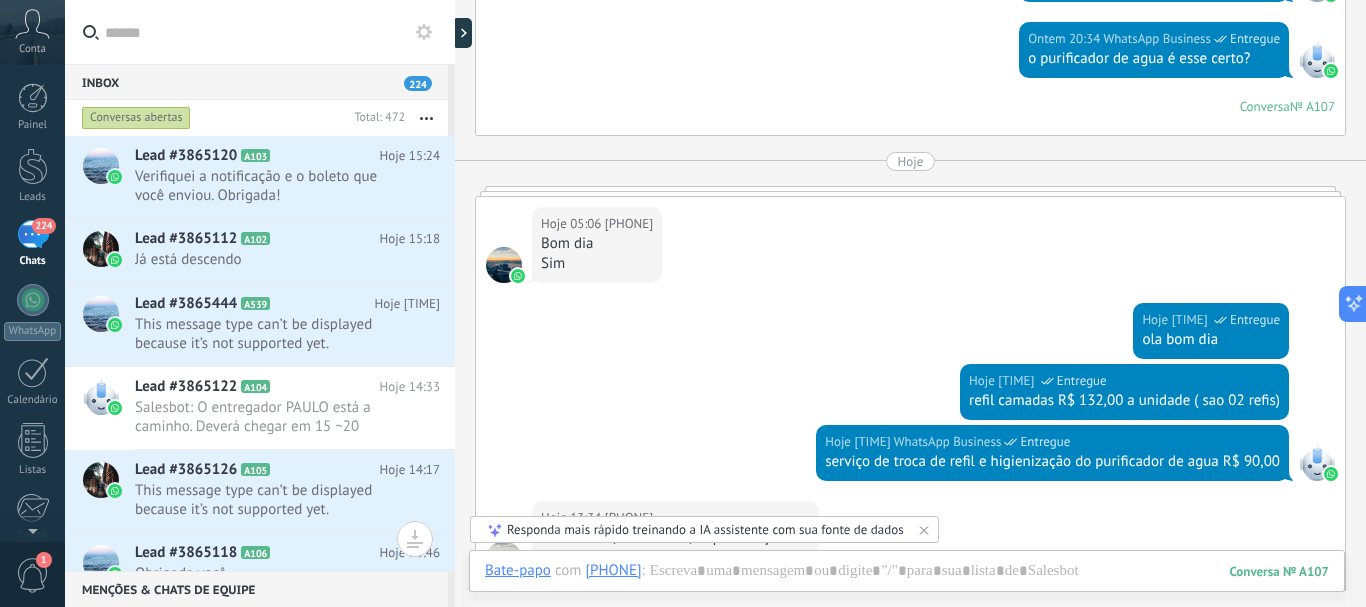 scroll, scrollTop: 1021, scrollLeft: 0, axis: vertical 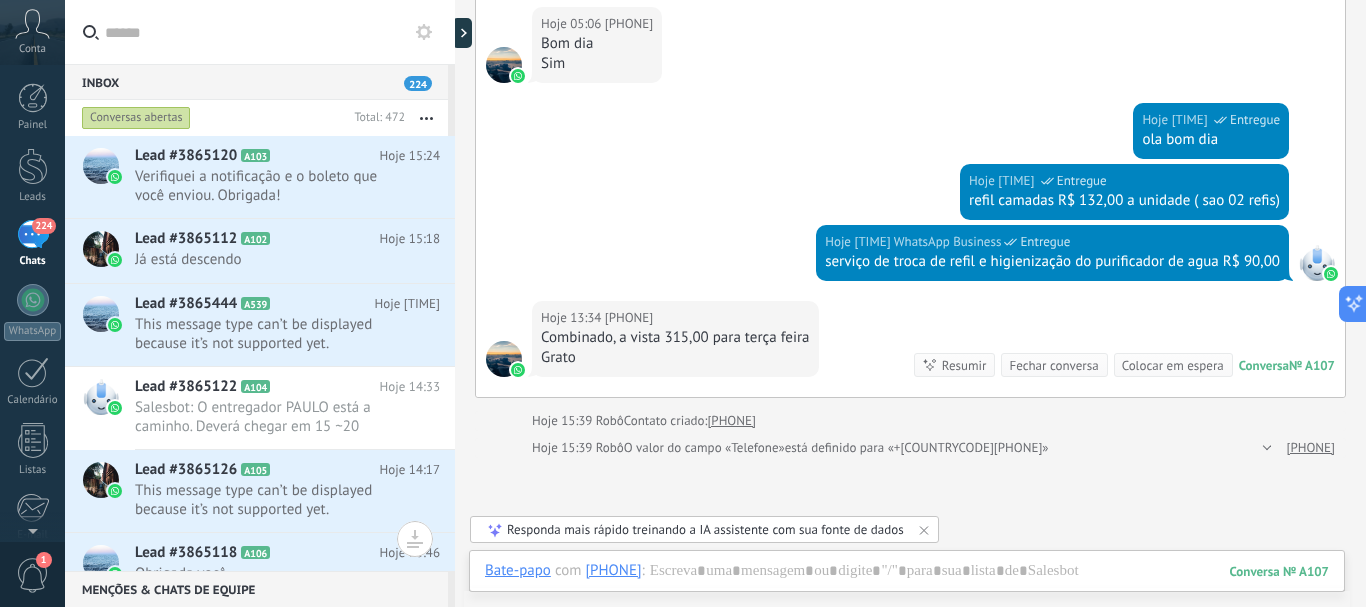 click on "224" at bounding box center (33, 234) 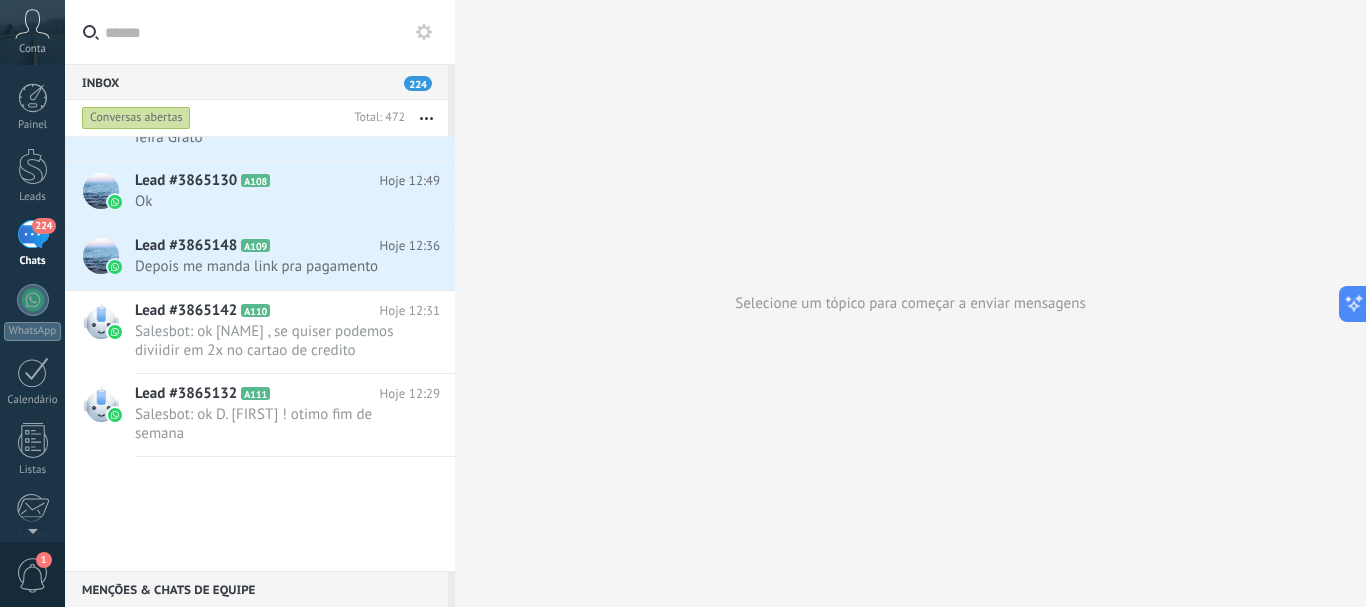 scroll, scrollTop: 0, scrollLeft: 0, axis: both 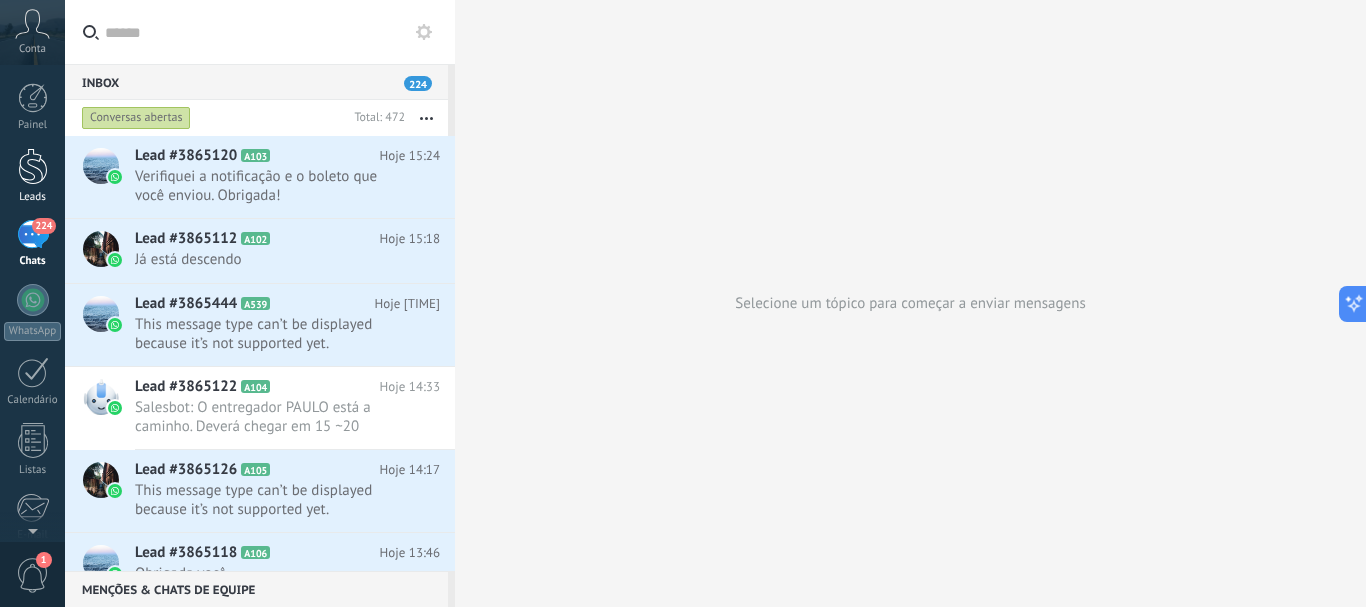 click at bounding box center (33, 166) 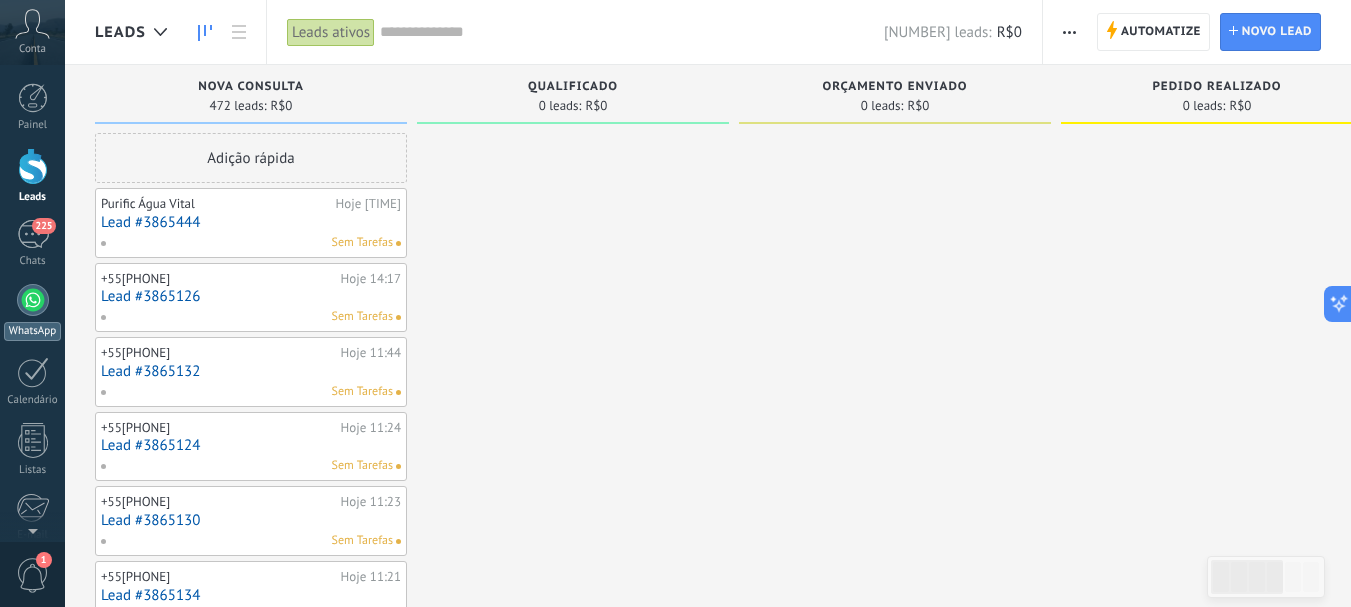 click at bounding box center [33, 300] 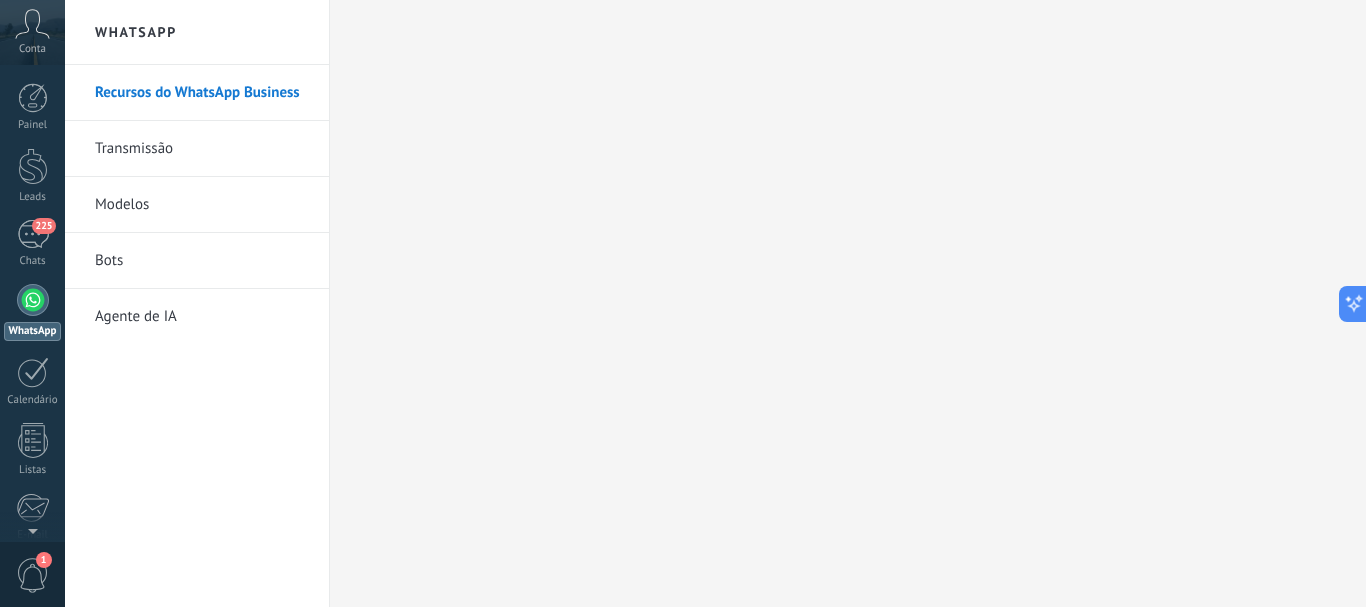 click on "Bots" at bounding box center (202, 261) 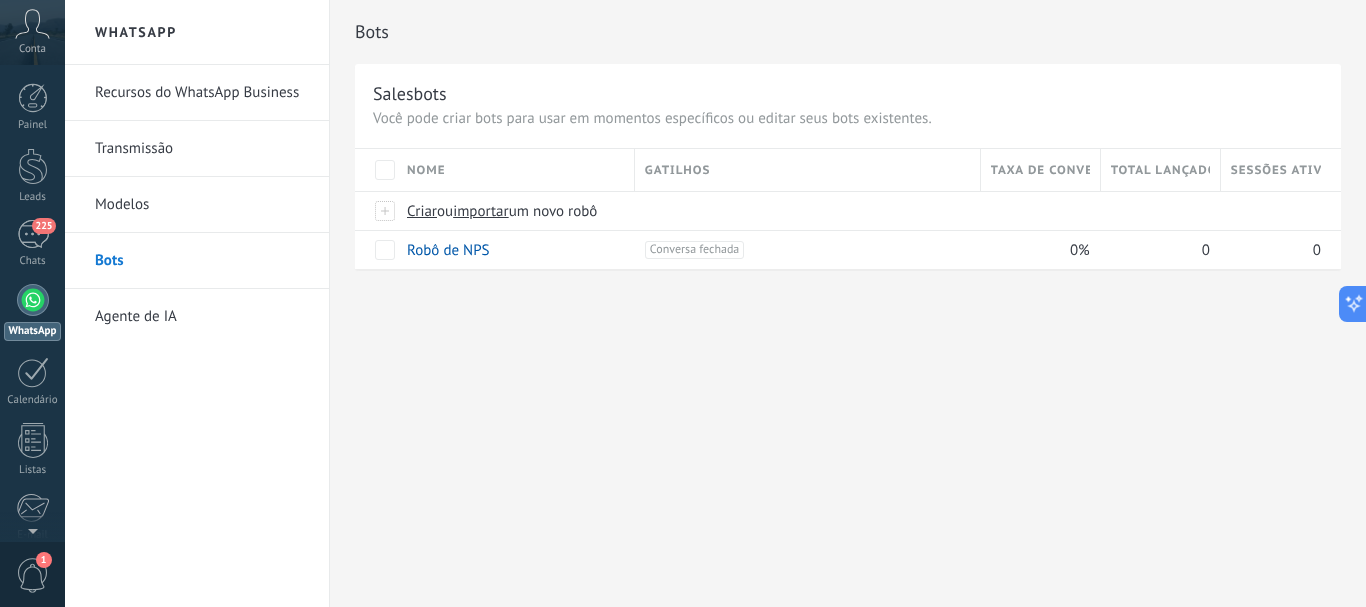 click on "Modelos" at bounding box center [202, 205] 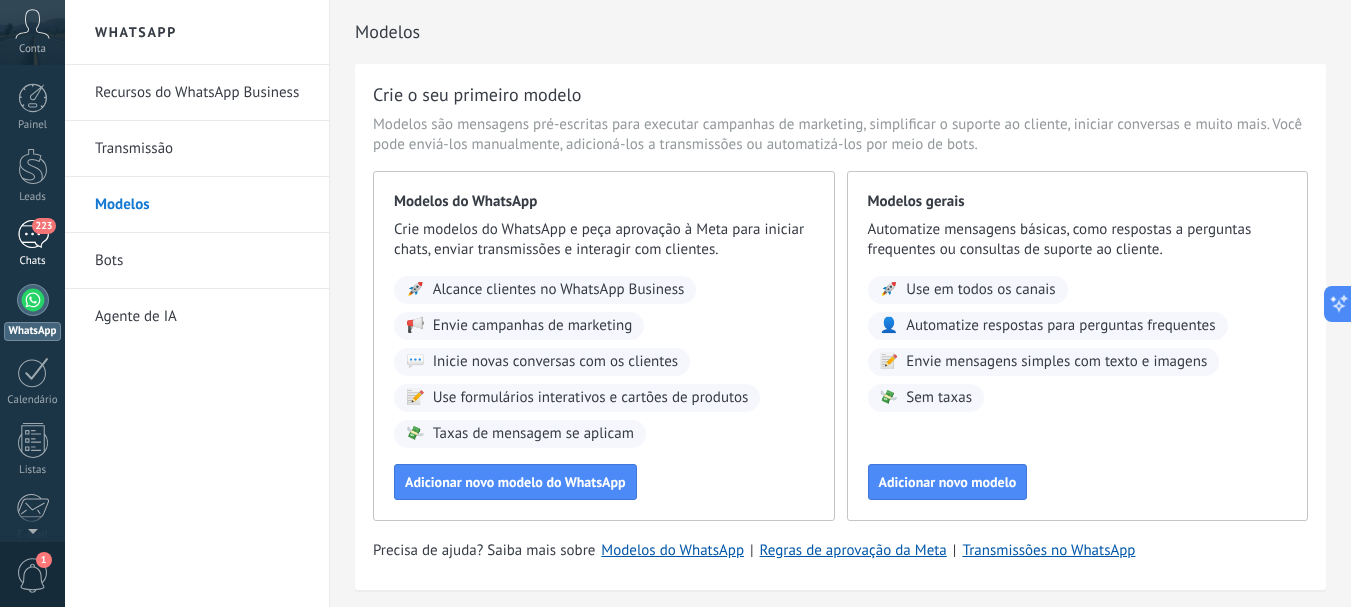 click on "223
Chats" at bounding box center [32, 244] 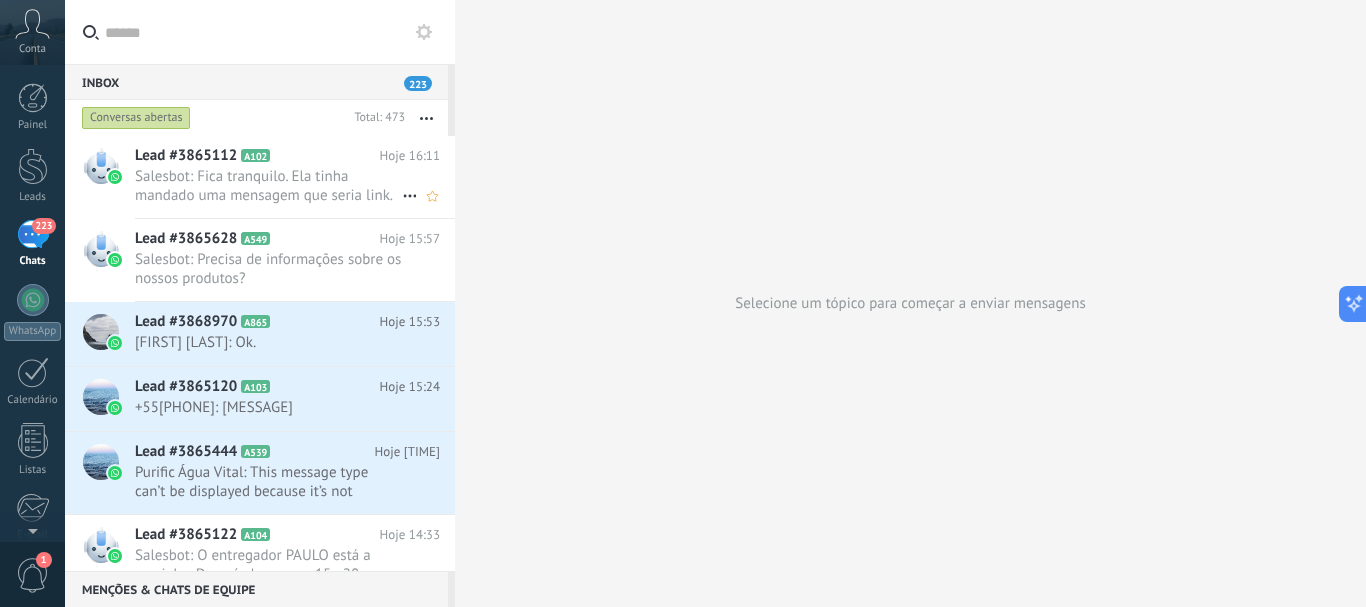 click on "Salesbot: Fica tranquilo. Ela tinha mandado uma mensagem que seria link. Acho que está trabalhando..." at bounding box center (268, 186) 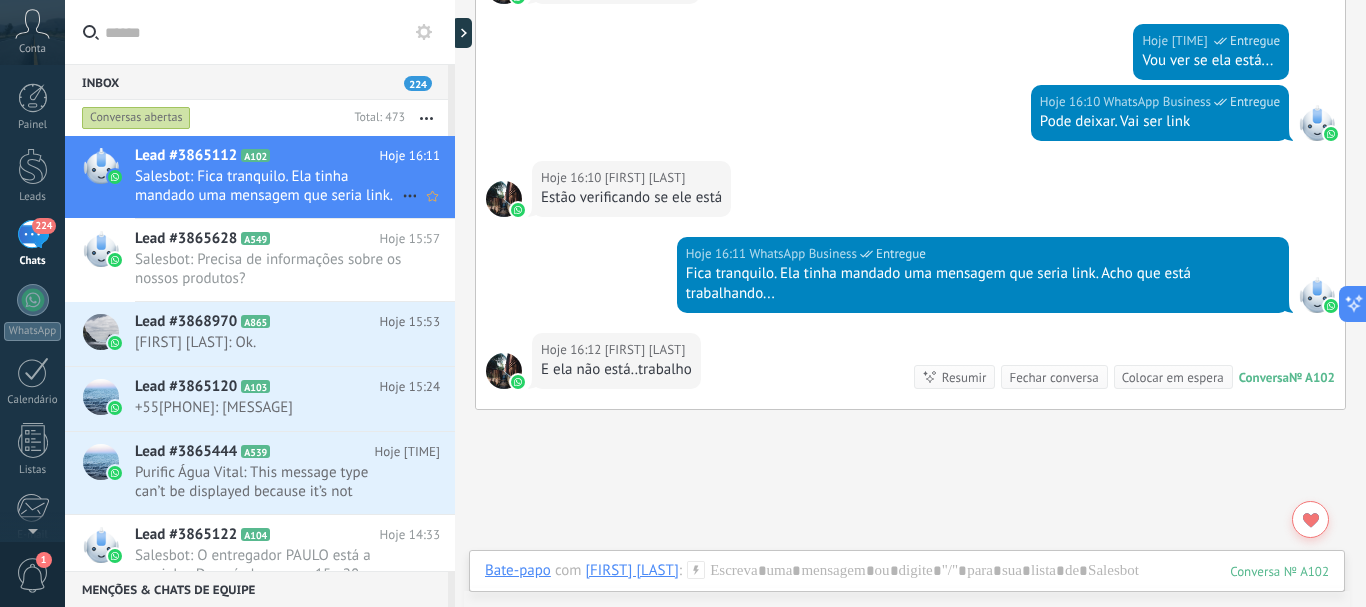 scroll, scrollTop: 1829, scrollLeft: 0, axis: vertical 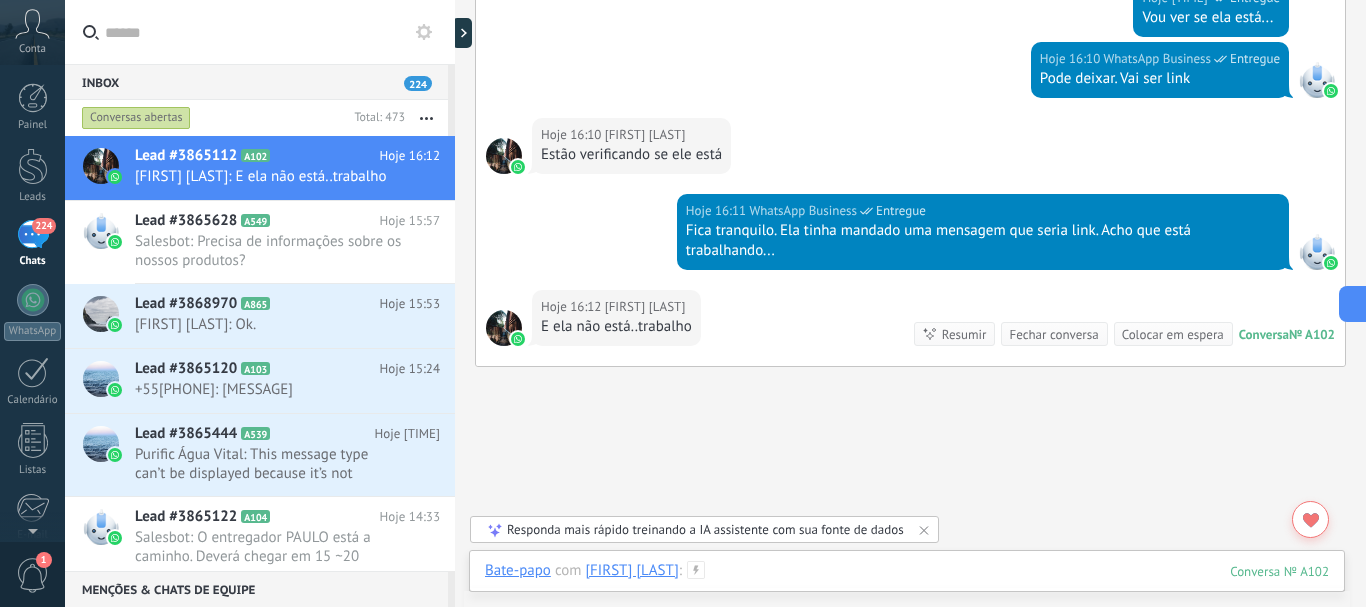 click at bounding box center [907, 591] 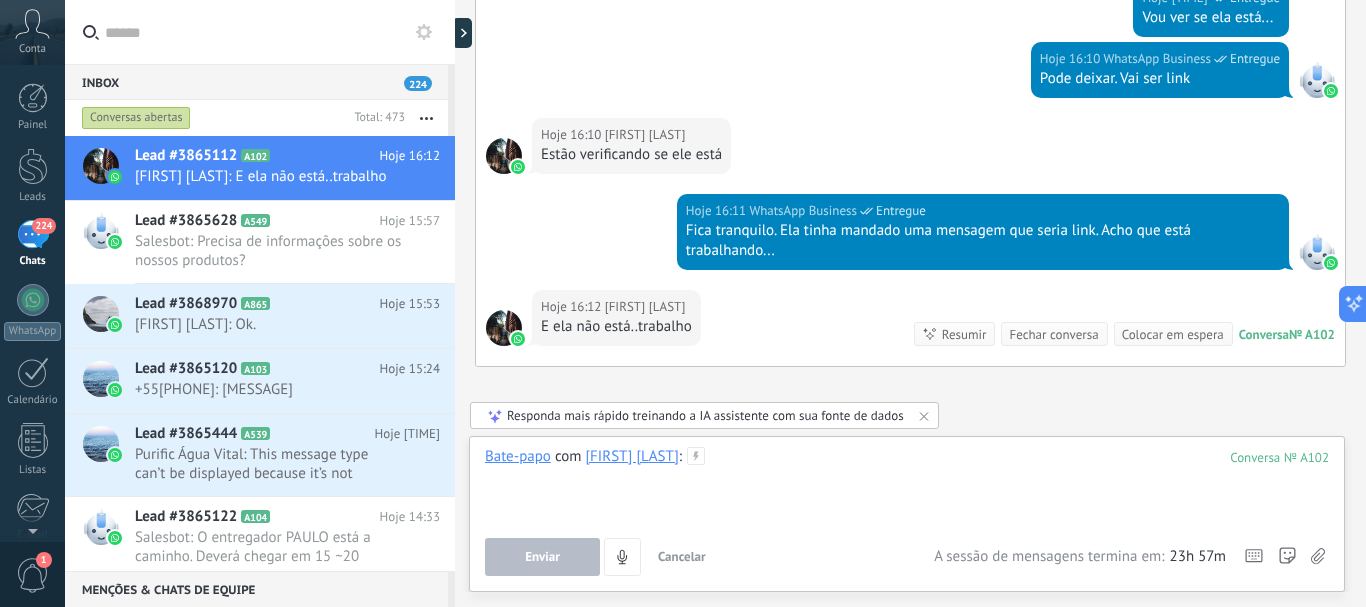 type 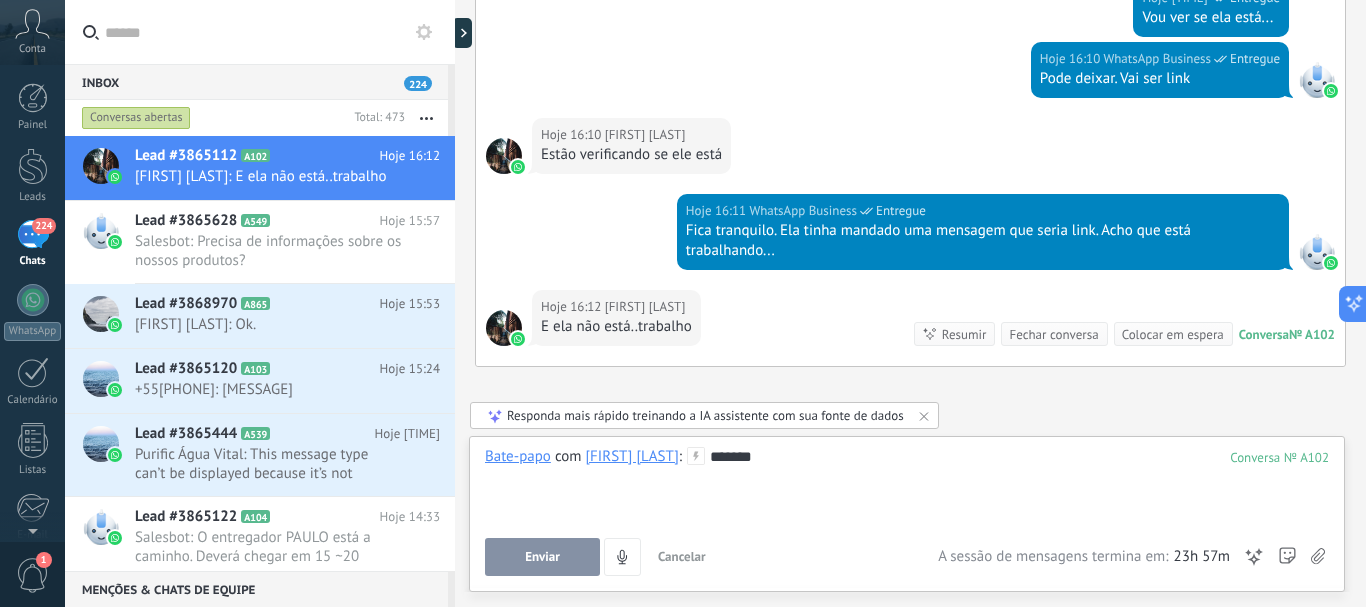 click on "Enviar" at bounding box center (542, 557) 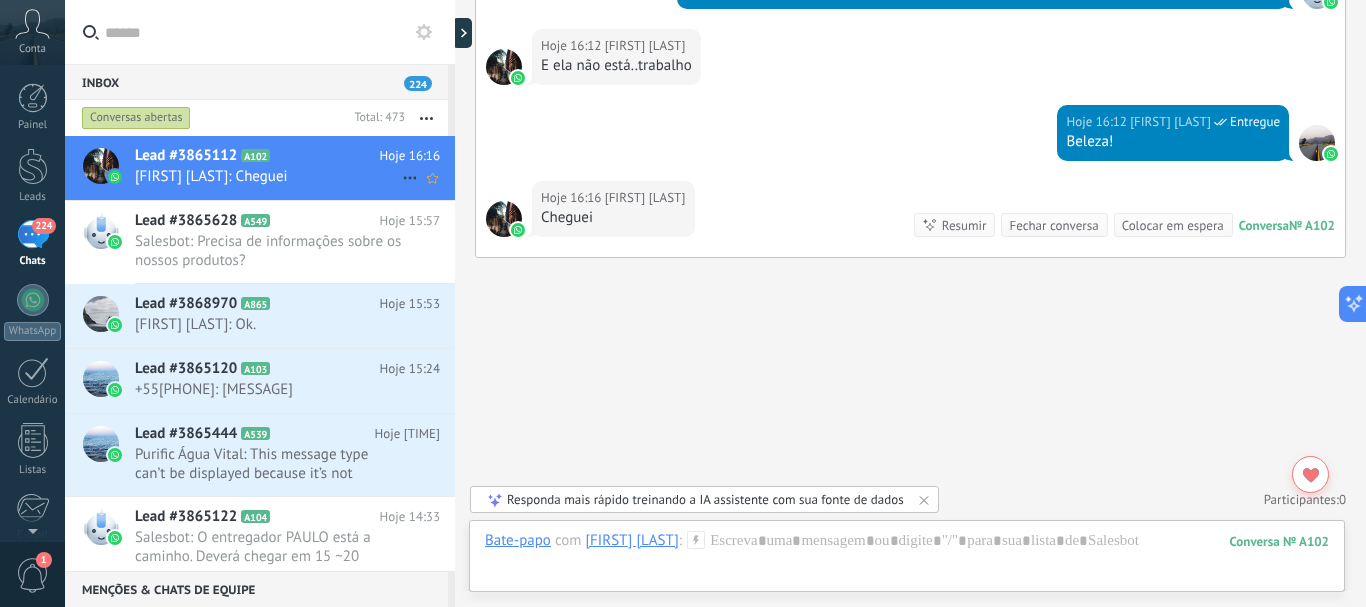 scroll, scrollTop: 2276, scrollLeft: 0, axis: vertical 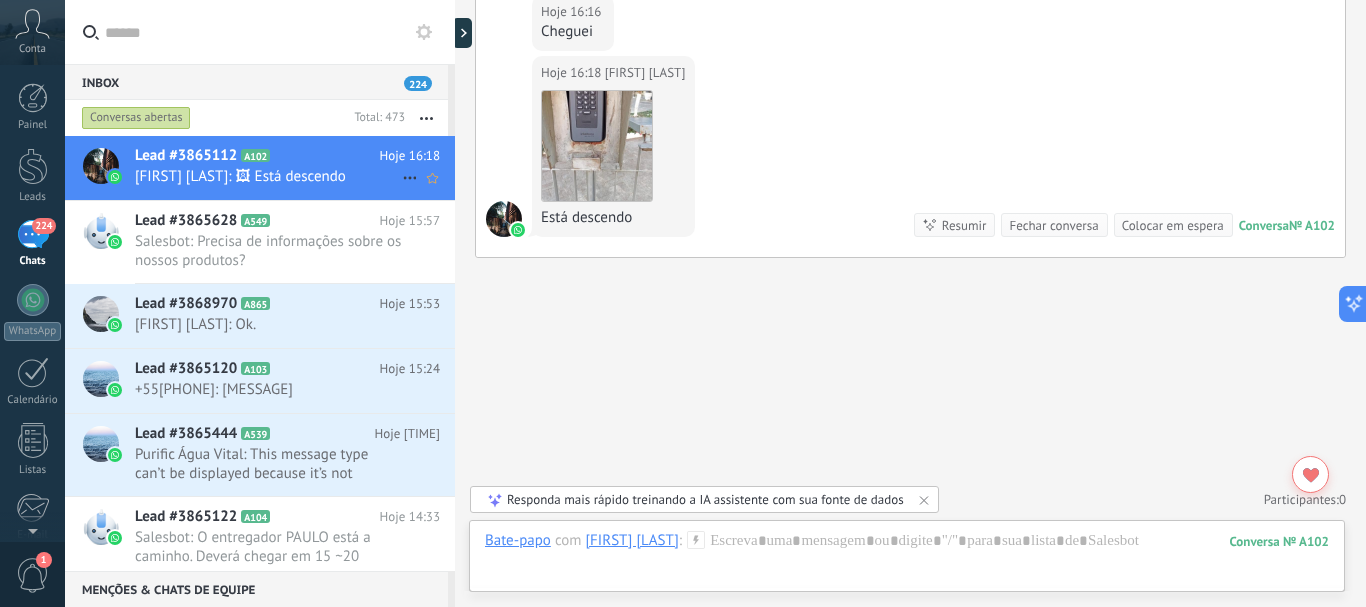 click on "Lead #3865112
A102" at bounding box center (257, 156) 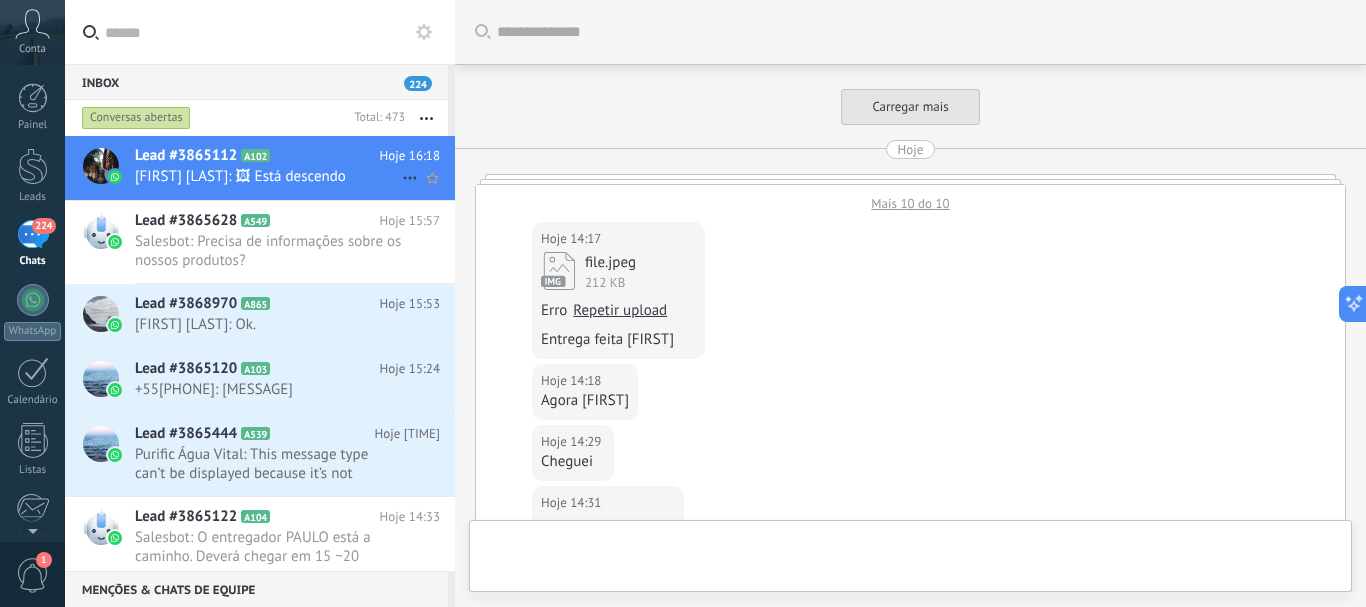 scroll, scrollTop: 1972, scrollLeft: 0, axis: vertical 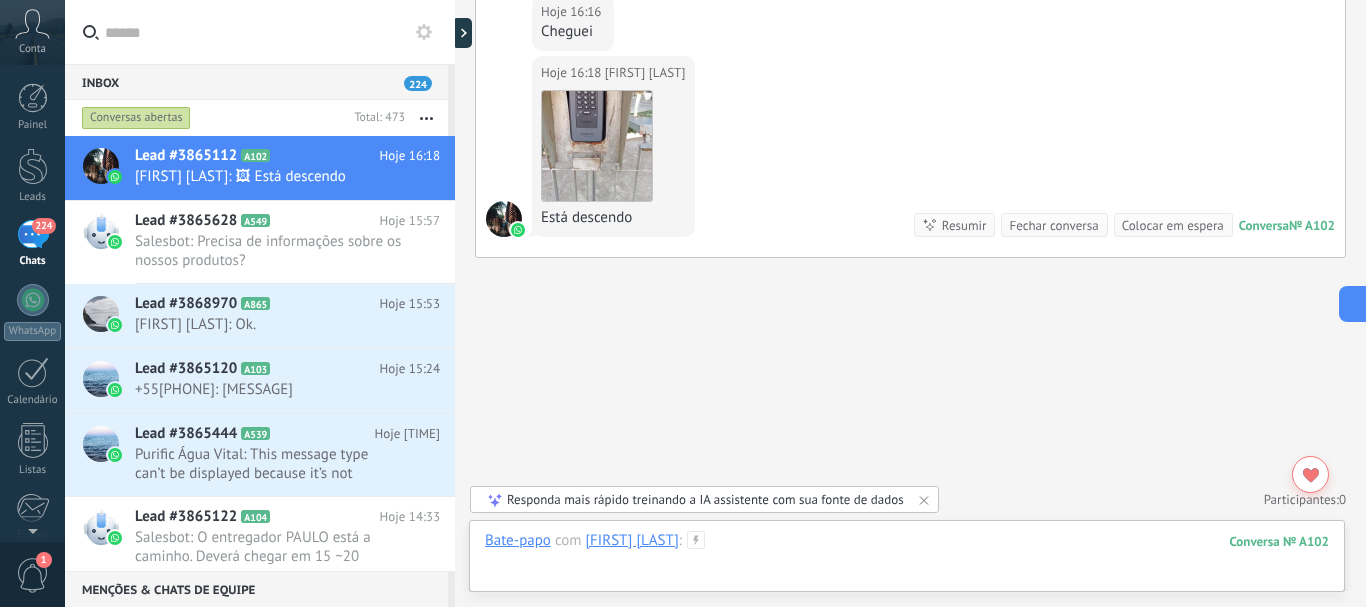 click at bounding box center [907, 561] 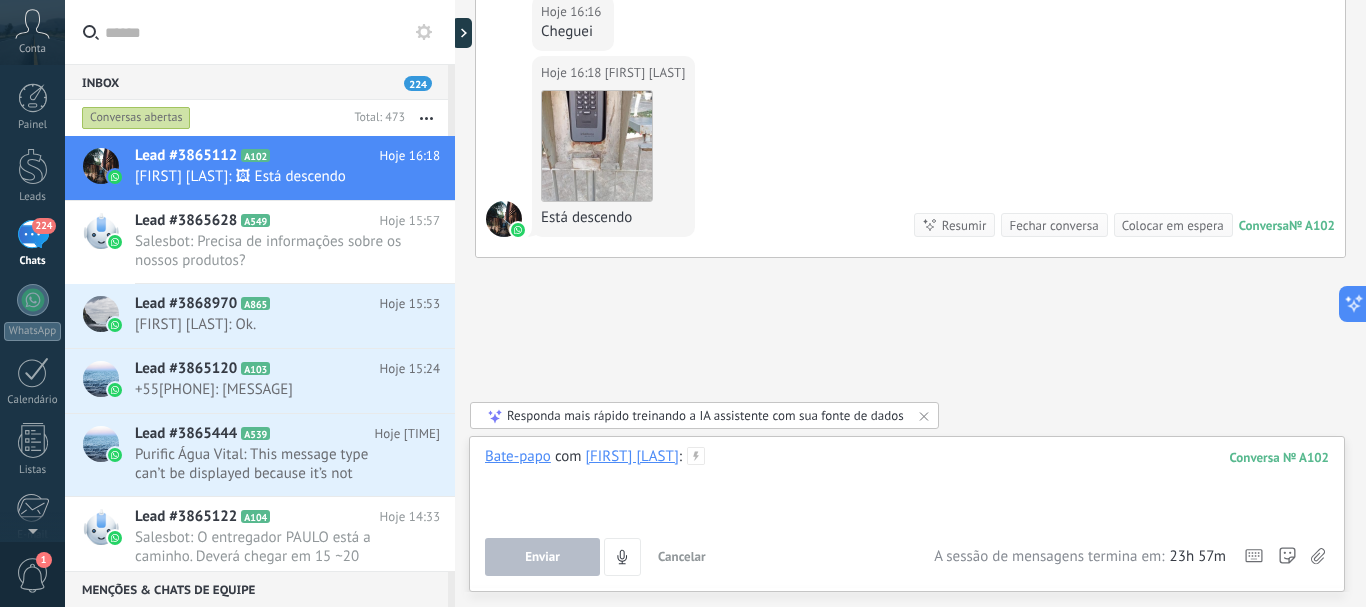 type 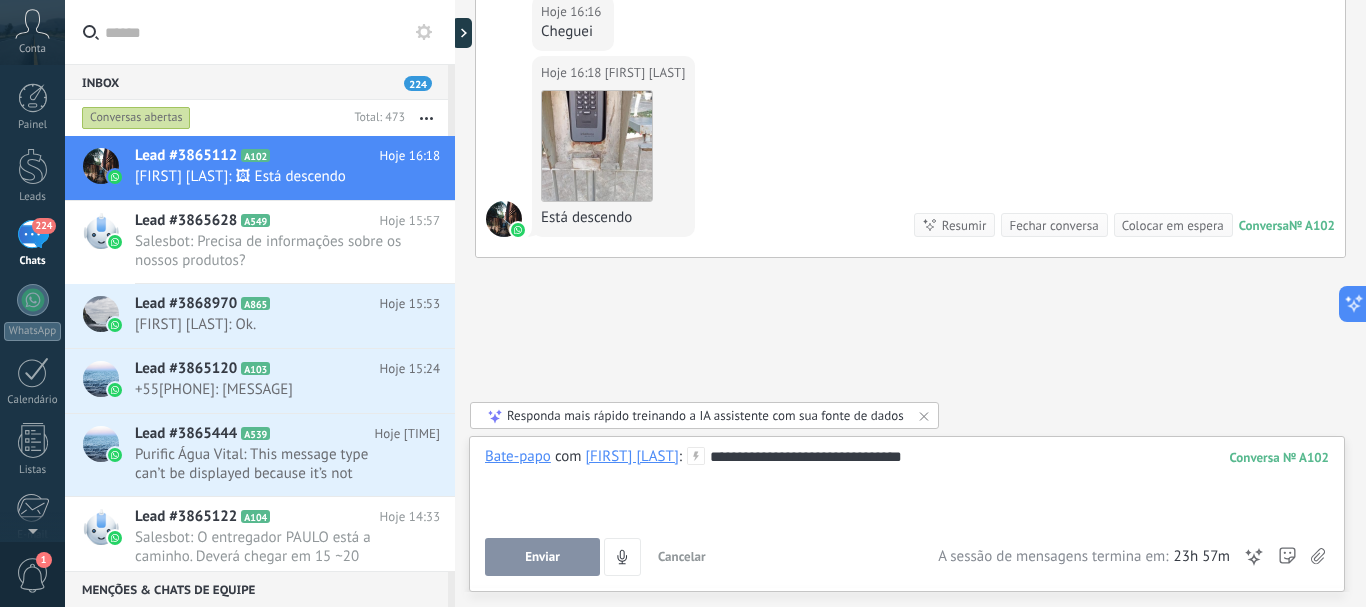 click on "Enviar" at bounding box center (542, 557) 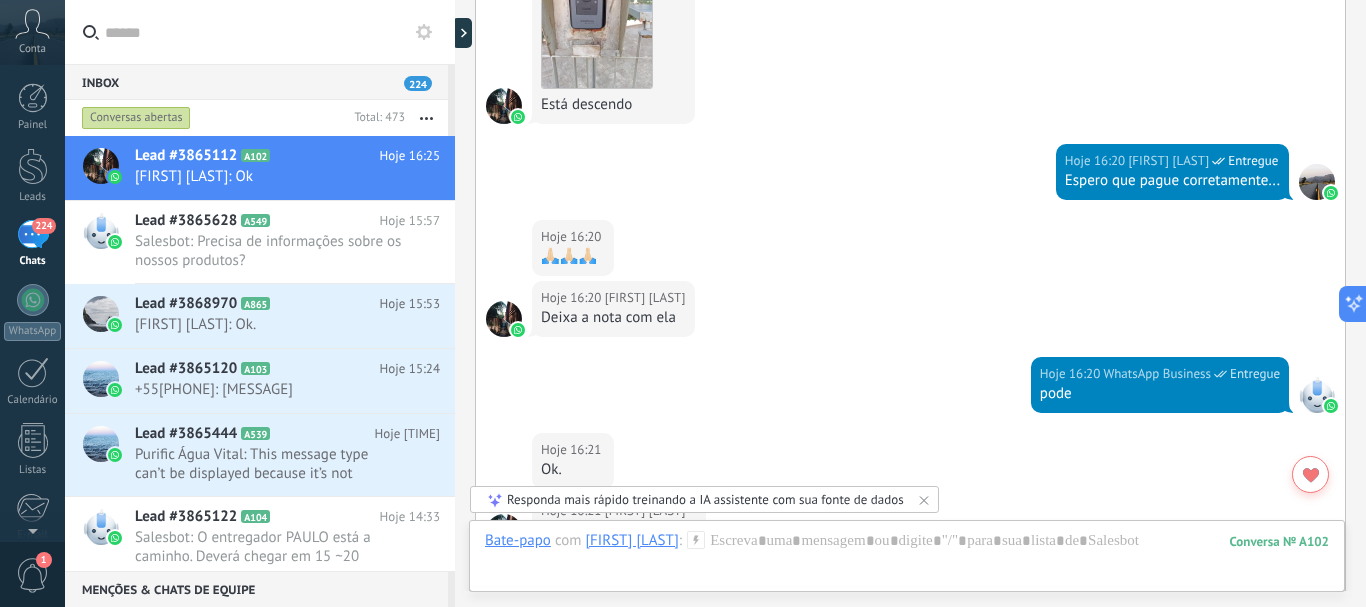 scroll, scrollTop: 2915, scrollLeft: 0, axis: vertical 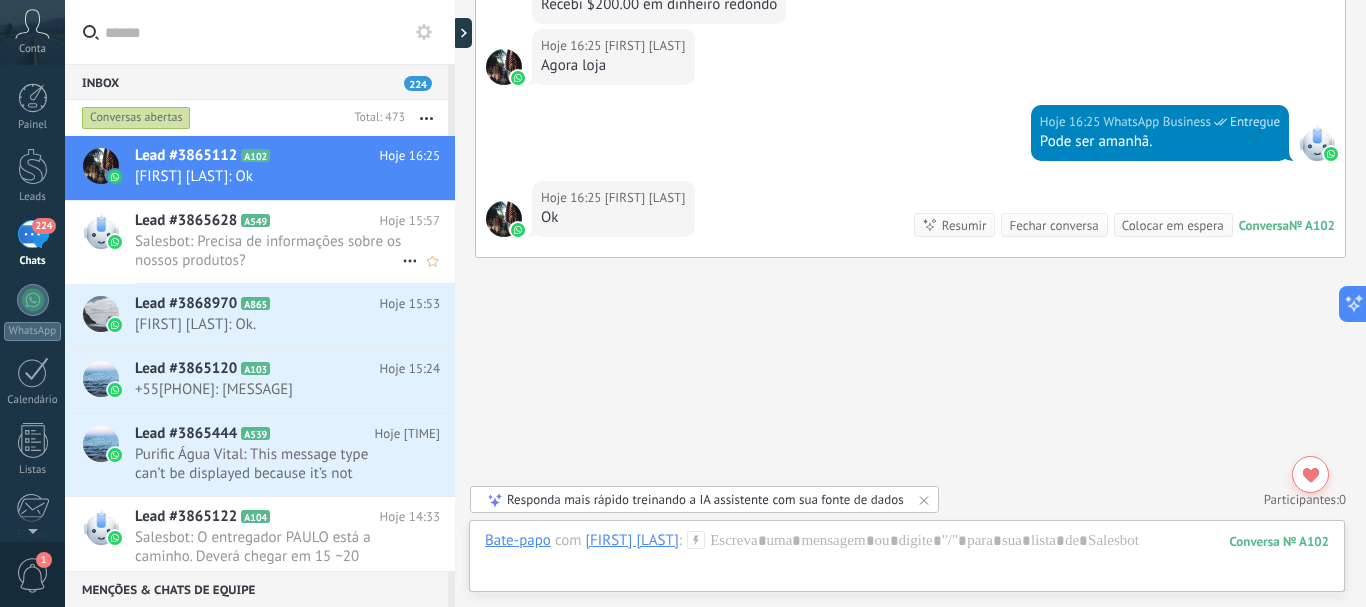 click on "Salesbot: Precisa de informações sobre os nossos produtos?" at bounding box center [268, 251] 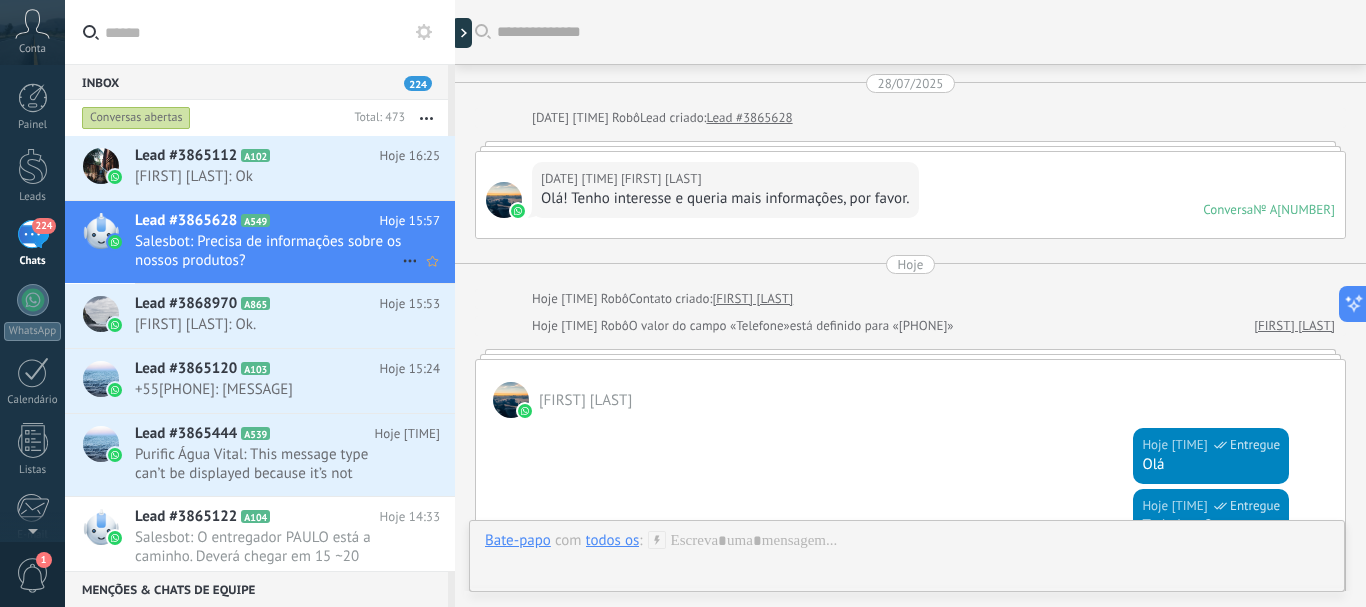 scroll, scrollTop: 528, scrollLeft: 0, axis: vertical 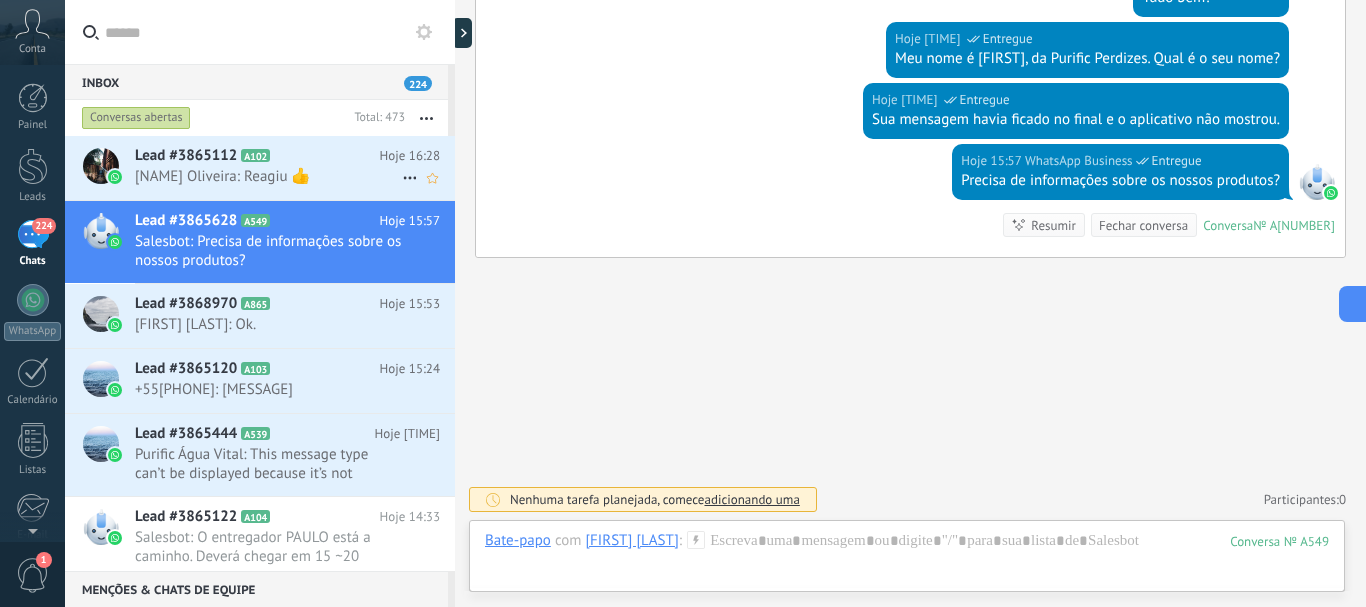 click on "[NAME] Oliveira: Reagiu 👍" at bounding box center (268, 176) 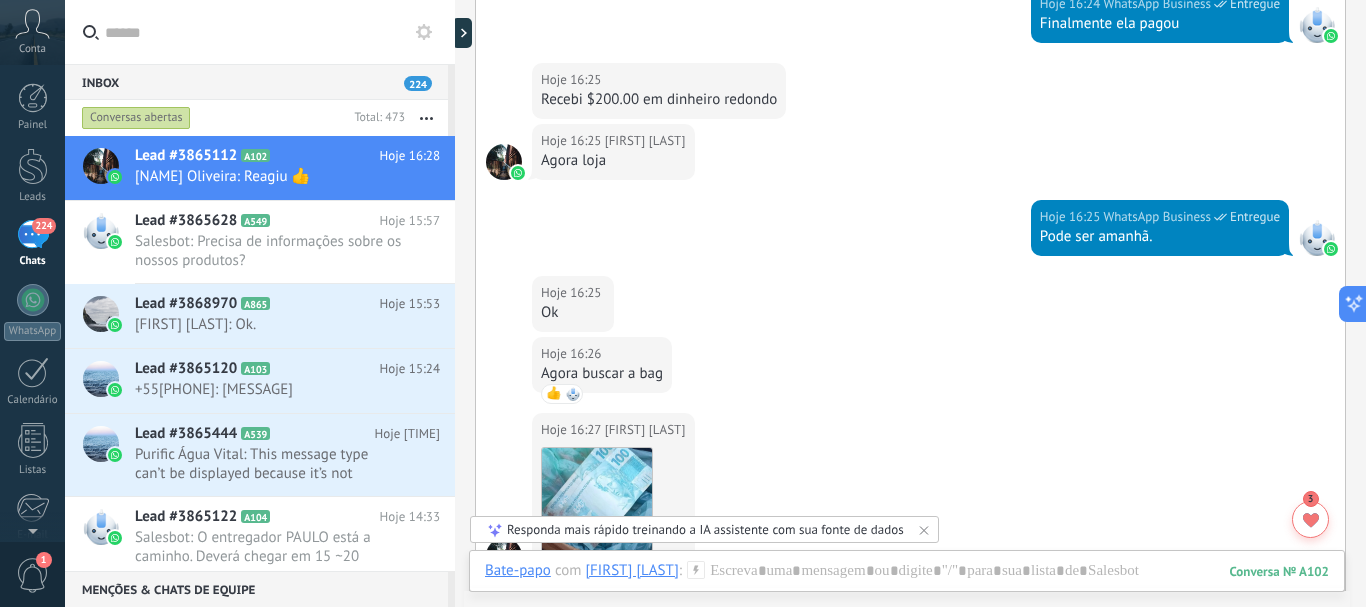scroll, scrollTop: 937, scrollLeft: 0, axis: vertical 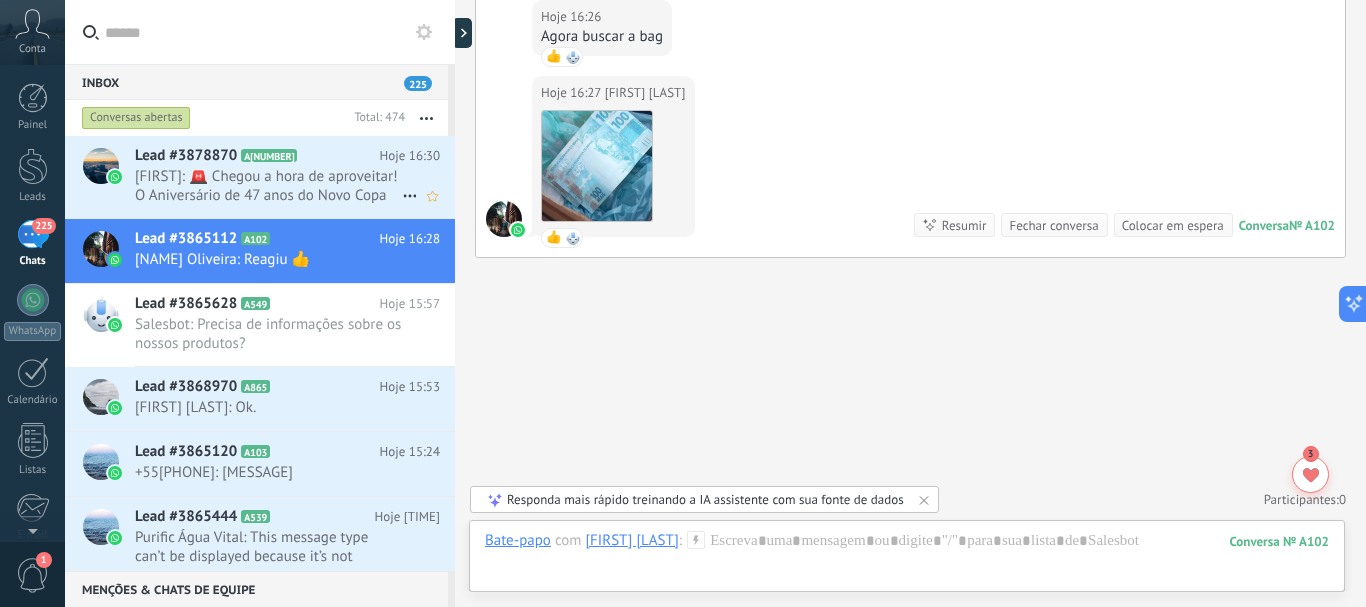 click on "[FIRST]: 🚨 Chegou a hora de aproveitar!
O Aniversário de 47 anos do Novo Copa está recheado de ofertas imperdíveis em pisos, tintas, gabinetes, louças, ferramentas e muito mais!
🏠 Tudo com até 40% de desconto e parcelamento em até 10x sem juros no cartão!
✅ Válido de [DATE] até [DATE] ou enquanto durarem os estoques.
📍 Visite uma de nossas lojas ou compre pelo WhatsApp:
📞 +55[PHONE] | 📞 +55[PHONE]" at bounding box center (268, 186) 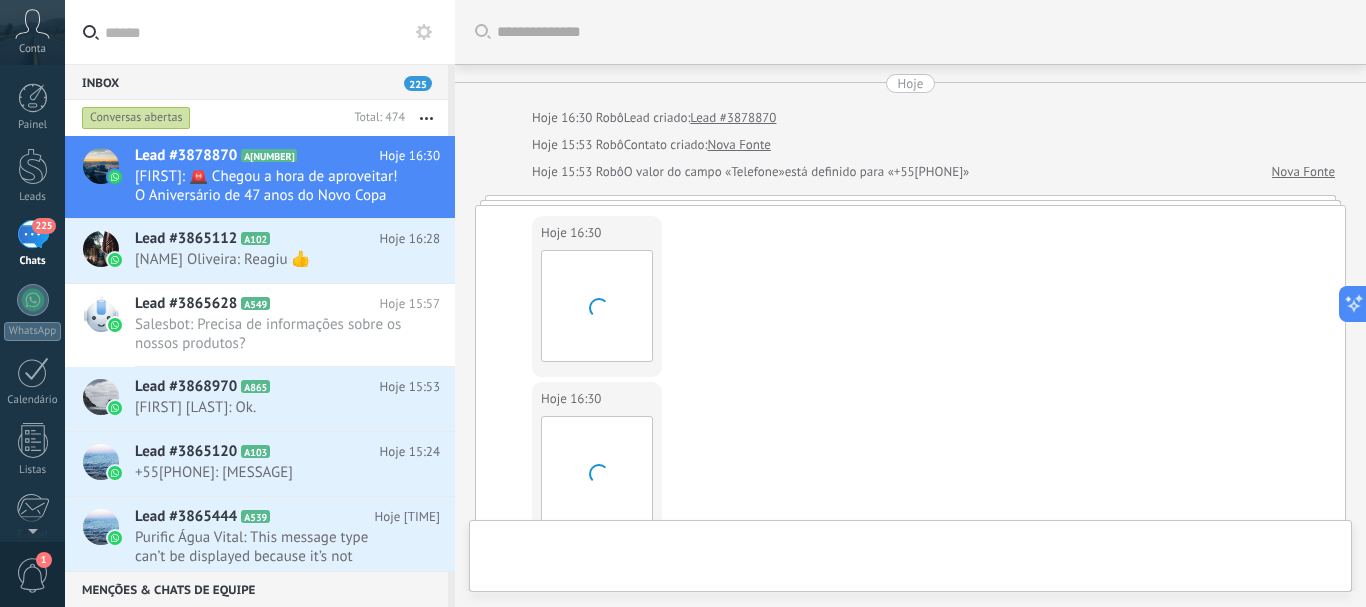 scroll, scrollTop: 395, scrollLeft: 0, axis: vertical 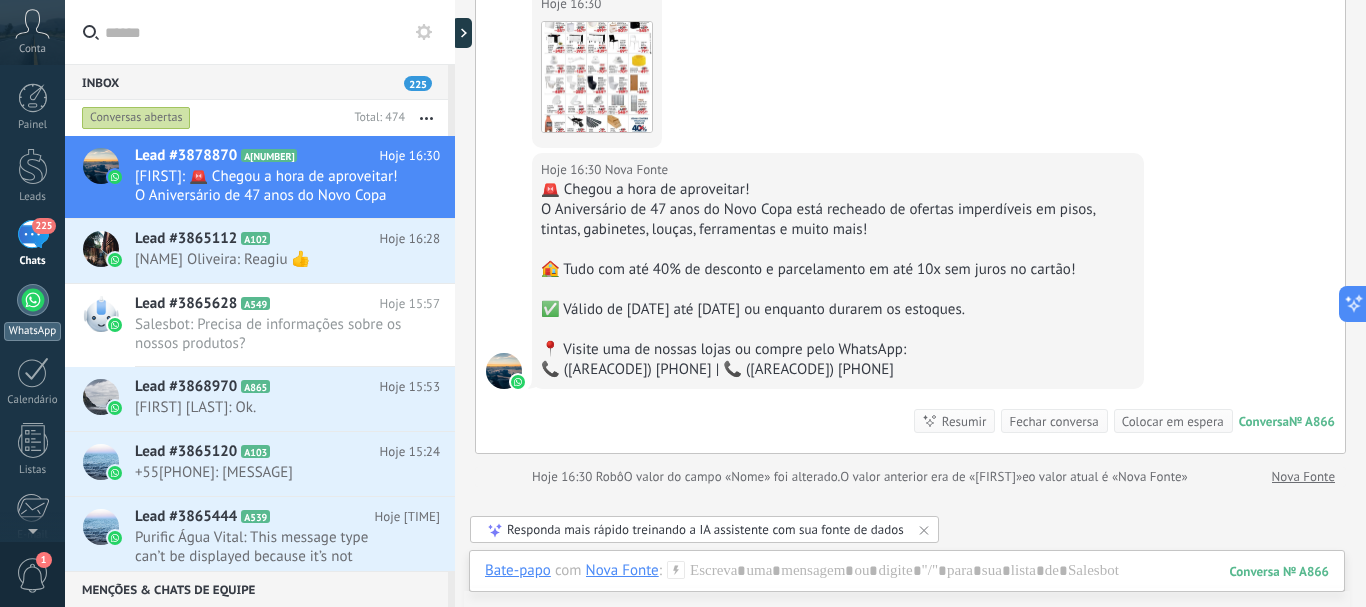 click at bounding box center (33, 300) 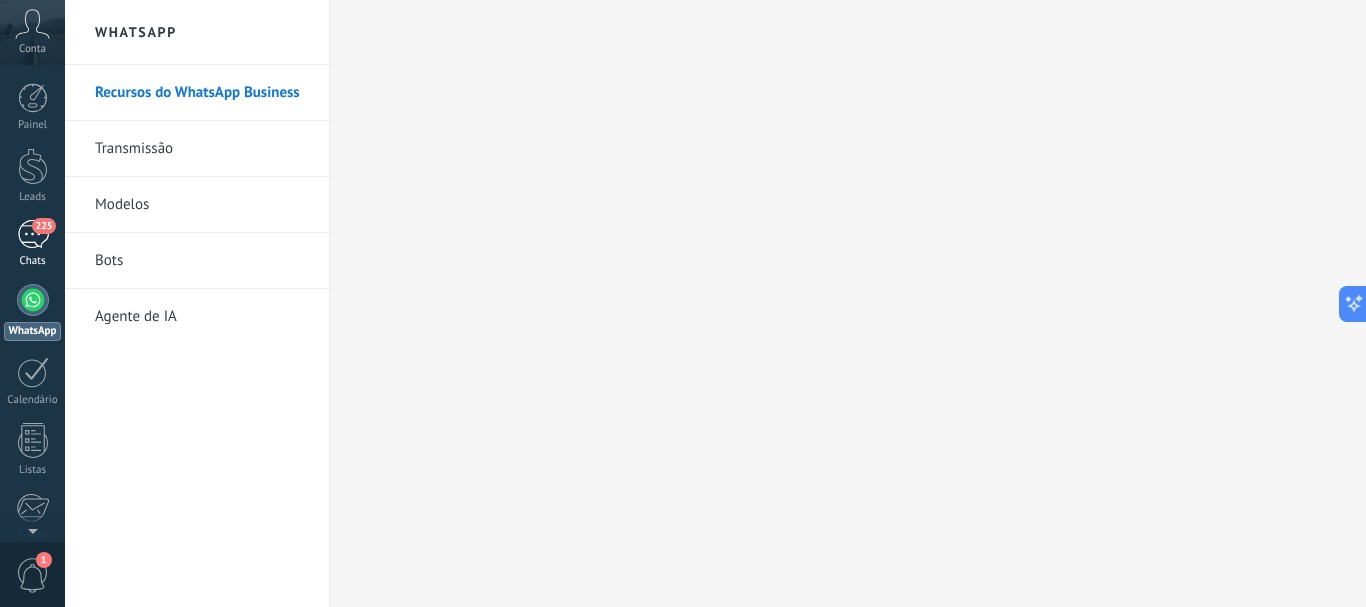 click on "225" at bounding box center (43, 226) 